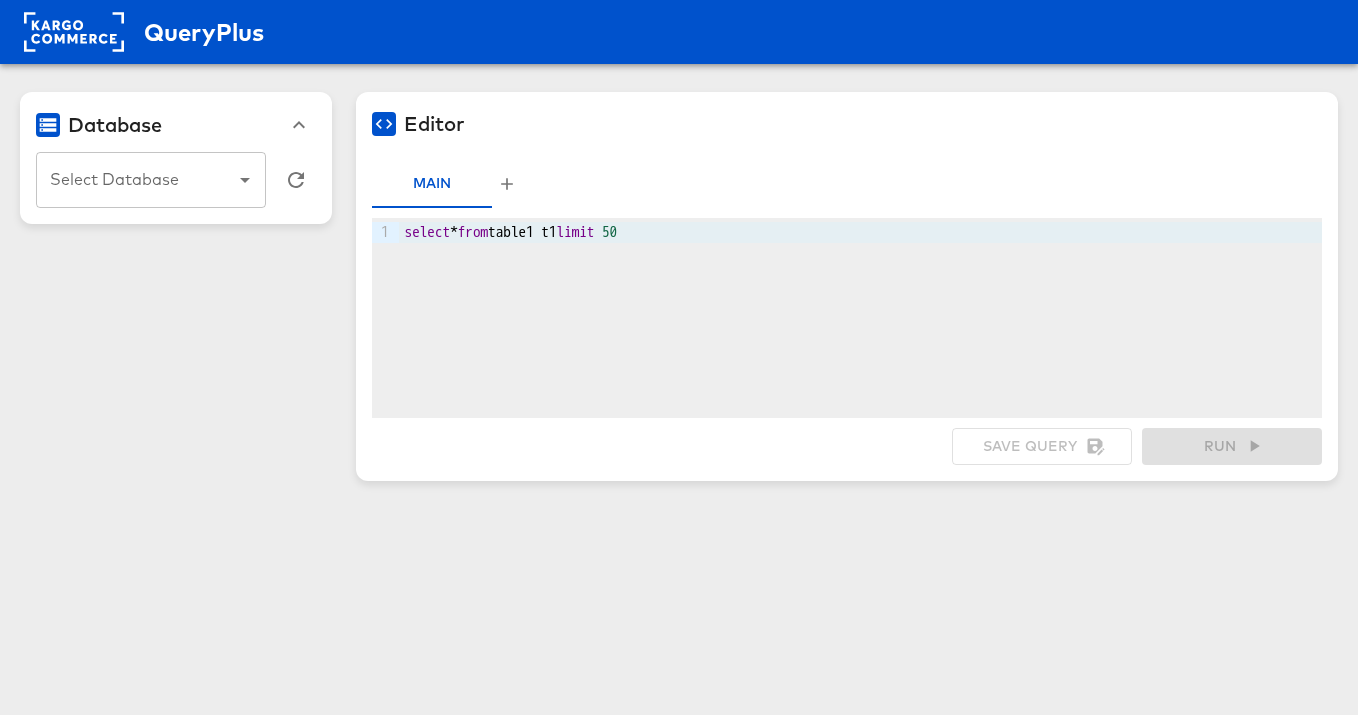 scroll, scrollTop: 0, scrollLeft: 0, axis: both 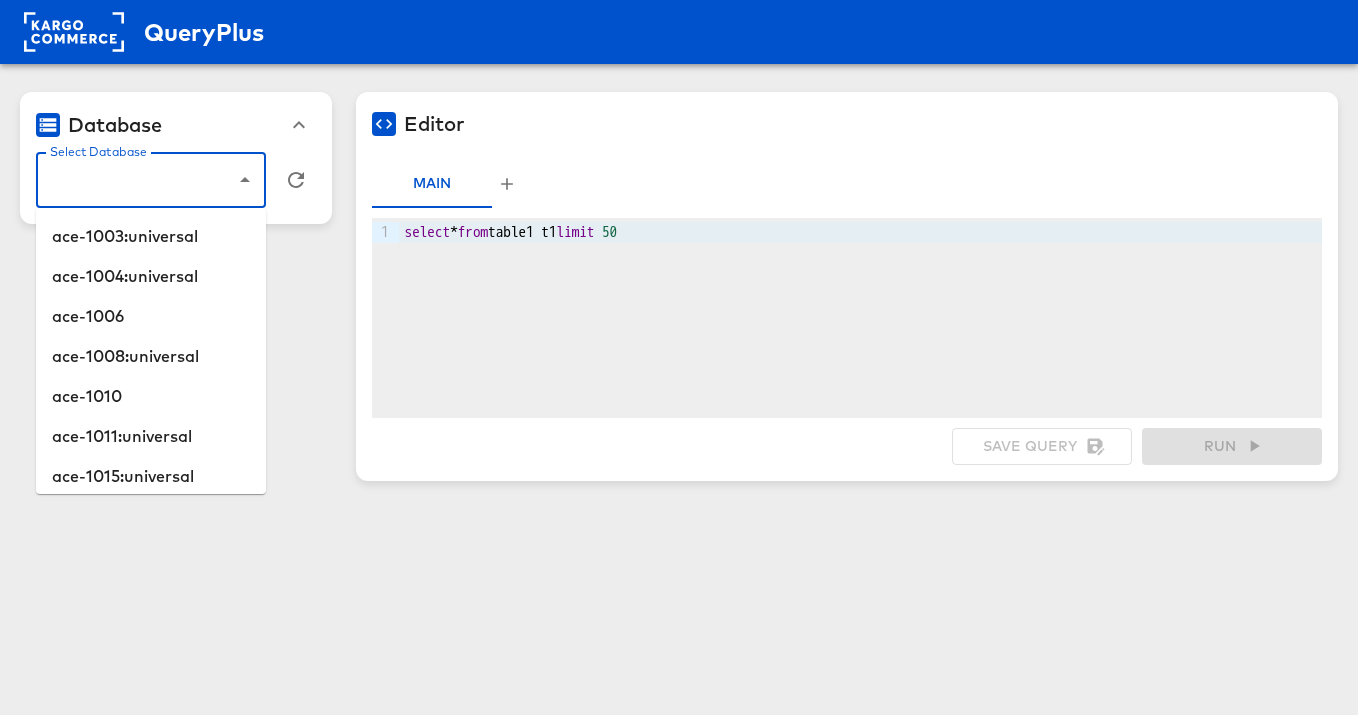 click on "QueryPlus Database Select Database Select Database Editor Cancel Query Main 9 1 › select  *  from  table1 t1  limit   50 Save Query Run ace-1003:universal ace-1004:universal ace-1006 ace-1008:universal ace-1010 ace-1011:universal ace-1015:universal ace-1018:kargo-retail ace-102 ace-1025 ace-1027:universal ace-1030 ace-1031 ace-1034:universal ace-1035:universal ace-1038 ace-1039:kargo-retail ace-1041 ace-1041:universal ace-1048:universal ace-1057 ace-1058:universal ace-1059:universal ace-1059:universal-2 ace-1061:universal ace-1071:universal ace-1072:universal ace-1078:universal ace-107:kargo-retail ace-1080:universal ace-1081 ace-1084:universal ace-1086:universal ace-1089:universal ace-1090:universal ace-1093:facebook-commerce ace-1095 ace-1097 ace-1100:pinterest-commerce ace-1100:universal ace-1102:universal ace-1103:universal ace-1104 ace-1105 ace-1106:universal ace-1109 ace-1110 ace-1111 ace-1113 ace-1114:universal ace-1116:universal ace-1117:universal ace-1118:universal ace-1120 ace-1122:universal" at bounding box center [679, 250] 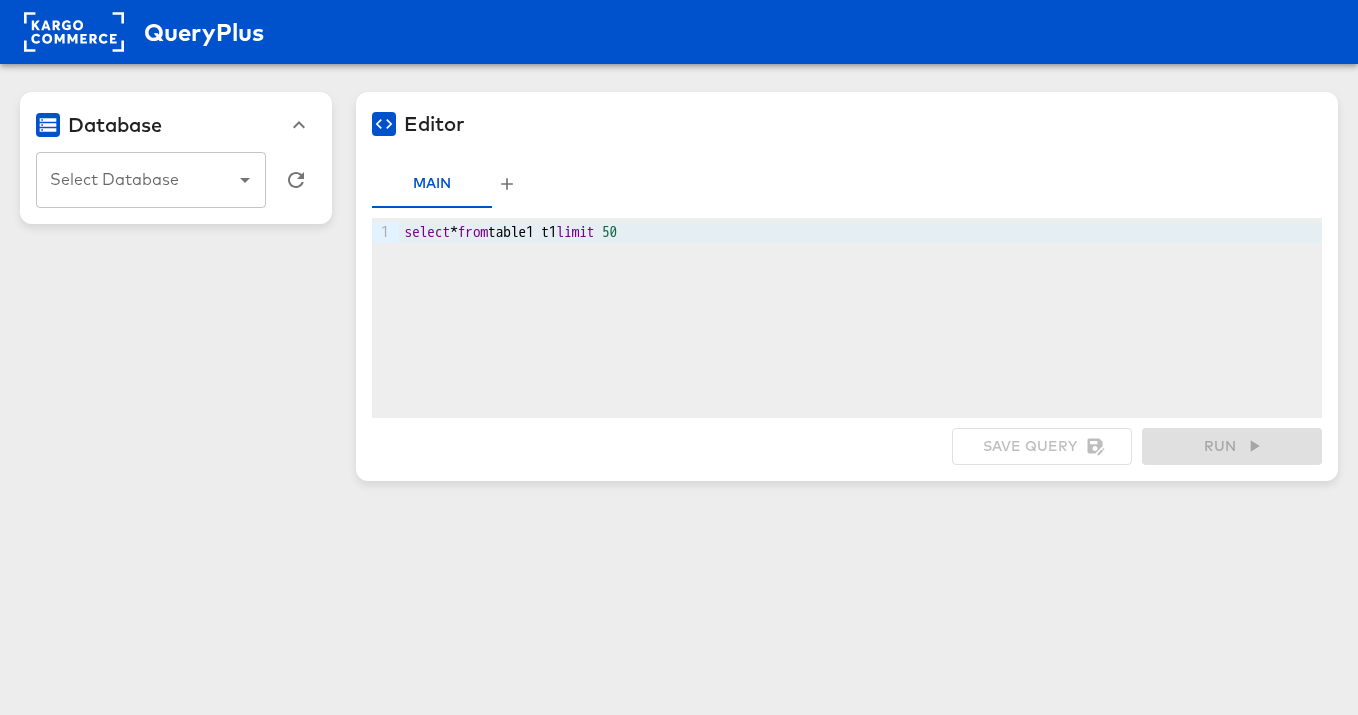 click on "Select Database Select Database" at bounding box center [151, 180] 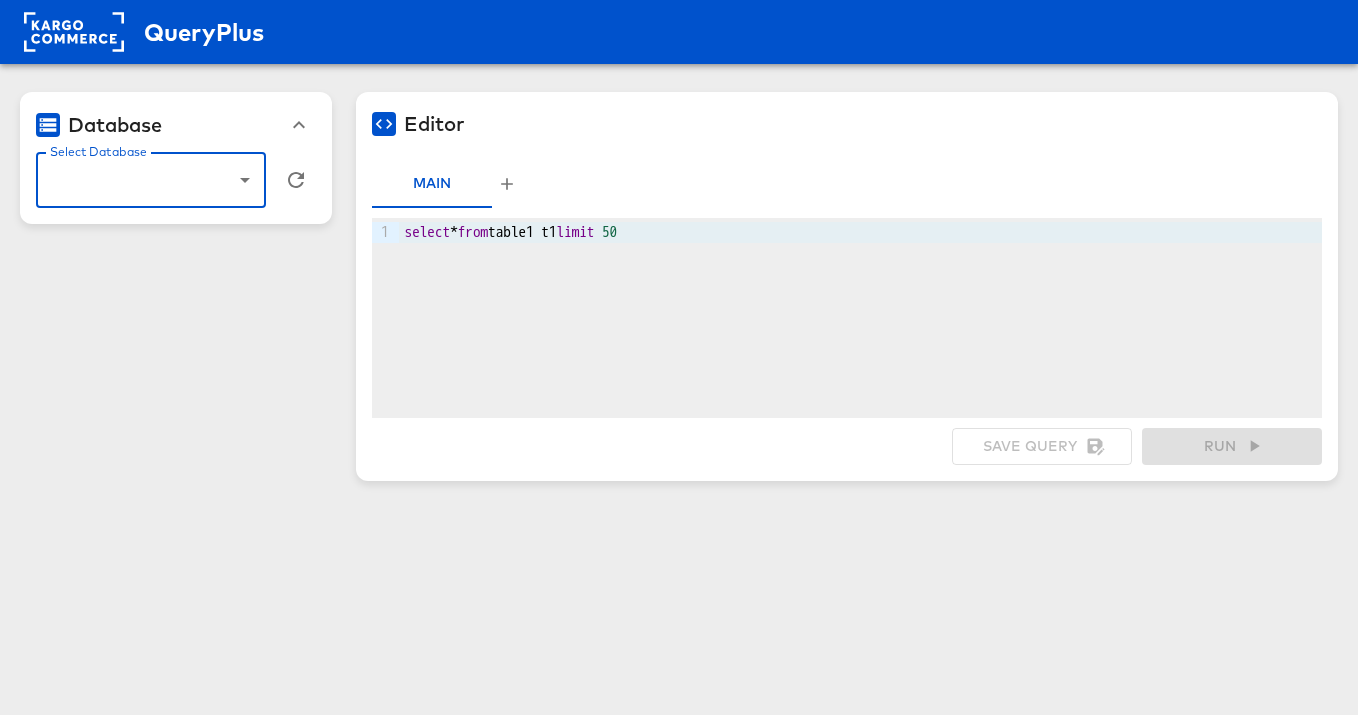 click 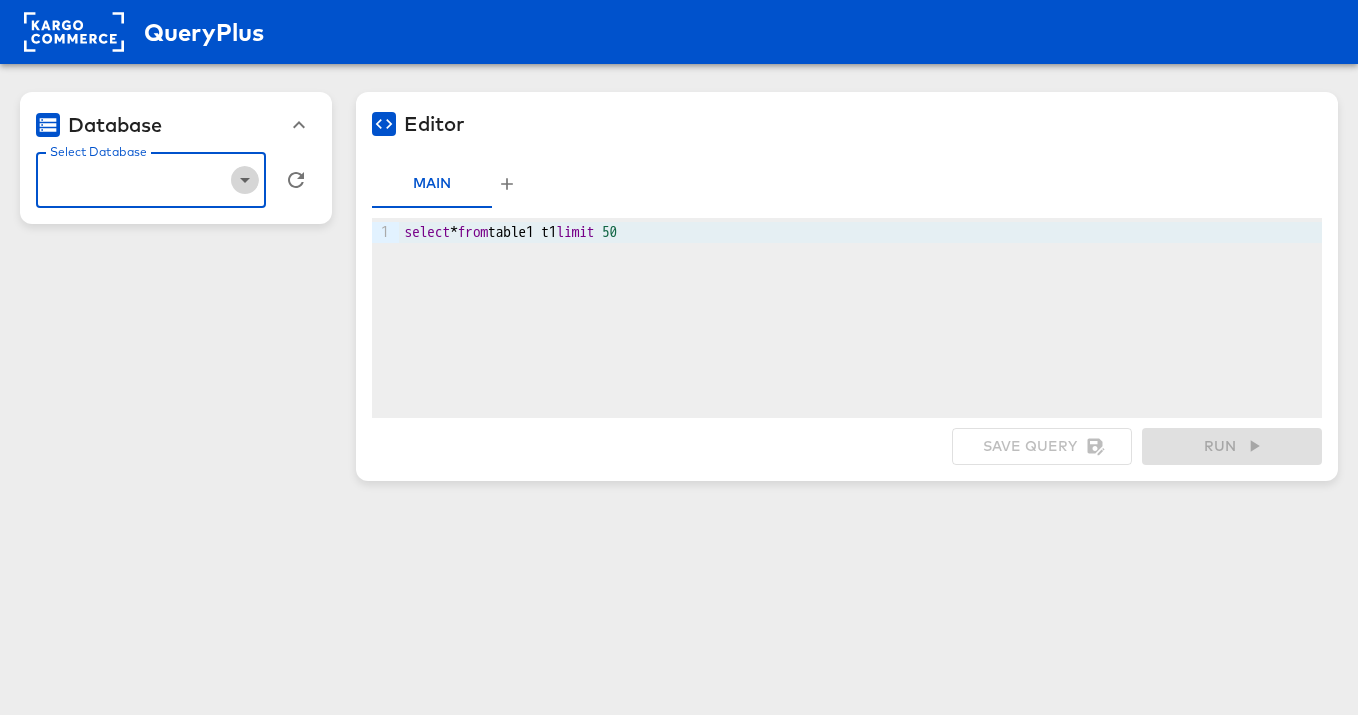 click 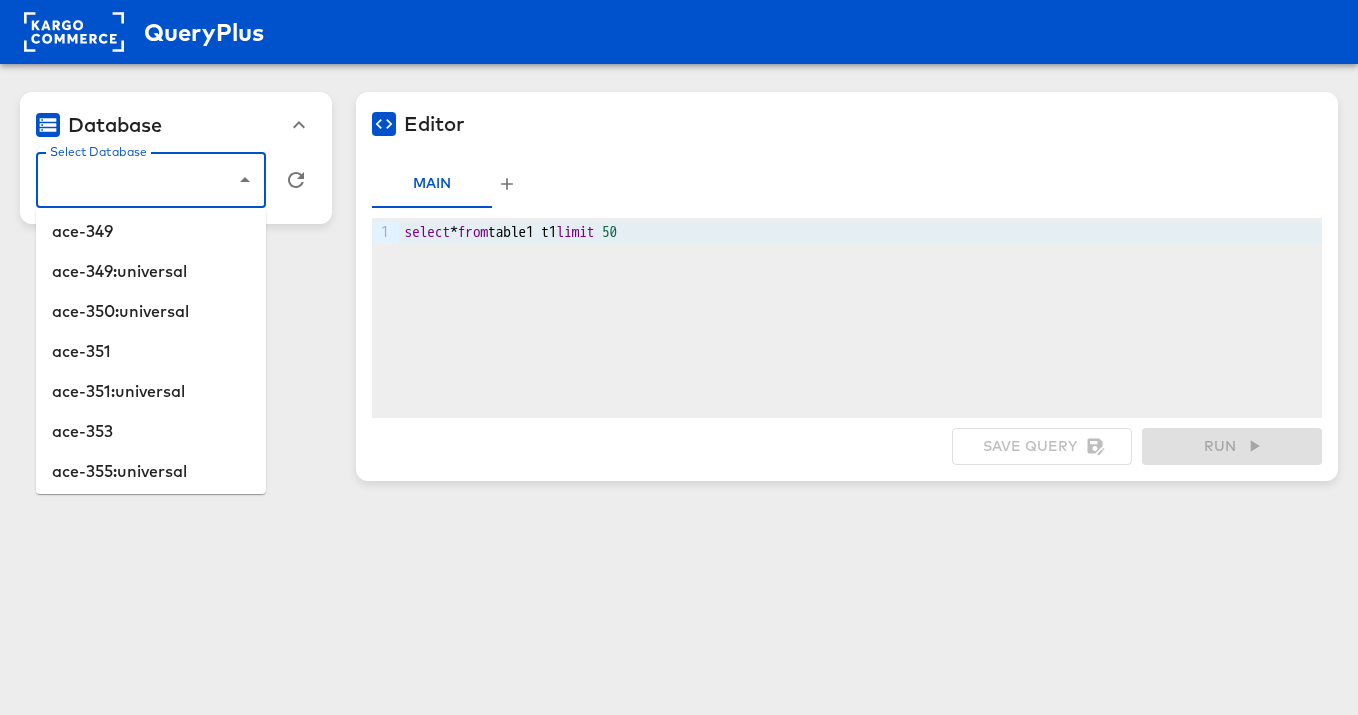 scroll, scrollTop: 11427, scrollLeft: 0, axis: vertical 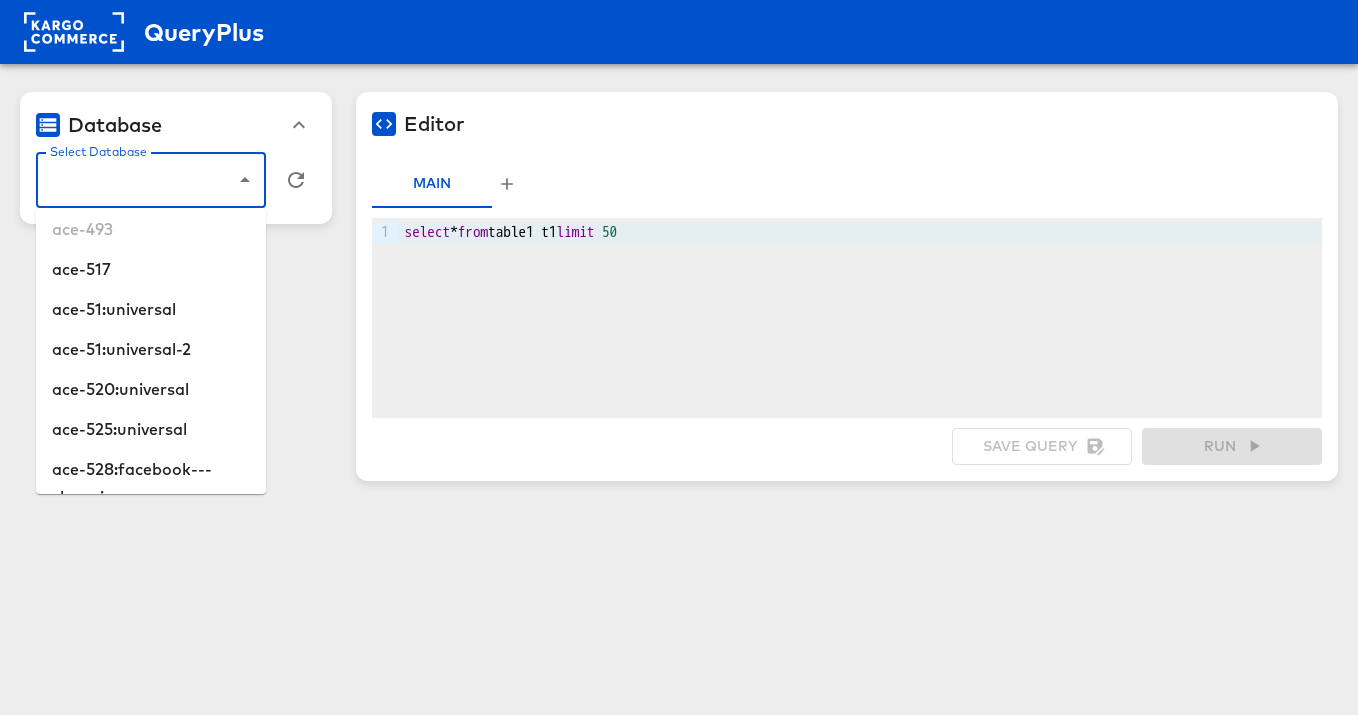 click on "QueryPlus Database Select Database Select Database Editor Cancel Query Main 9 1 › select  *  from  table1 t1  limit   50 Save Query Run ace-1003:universal ace-1004:universal ace-1006 ace-1008:universal ace-1010 ace-1011:universal ace-1015:universal ace-1018:kargo-retail ace-102 ace-1025 ace-1027:universal ace-1030 ace-1031 ace-1034:universal ace-1035:universal ace-1038 ace-1039:kargo-retail ace-1041 ace-1041:universal ace-1048:universal ace-1057 ace-1058:universal ace-1059:universal ace-1059:universal-2 ace-1061:universal ace-1071:universal ace-1072:universal ace-1078:universal ace-107:kargo-retail ace-1080:universal ace-1081 ace-1084:universal ace-1086:universal ace-1089:universal ace-1090:universal ace-1093:facebook-commerce ace-1095 ace-1097 ace-1100:pinterest-commerce ace-1100:universal ace-1102:universal ace-1103:universal ace-1104 ace-1105 ace-1106:universal ace-1109 ace-1110 ace-1111 ace-1113 ace-1114:universal ace-1116:universal ace-1117:universal ace-1118:universal ace-1120 ace-1122:universal" at bounding box center [679, 250] 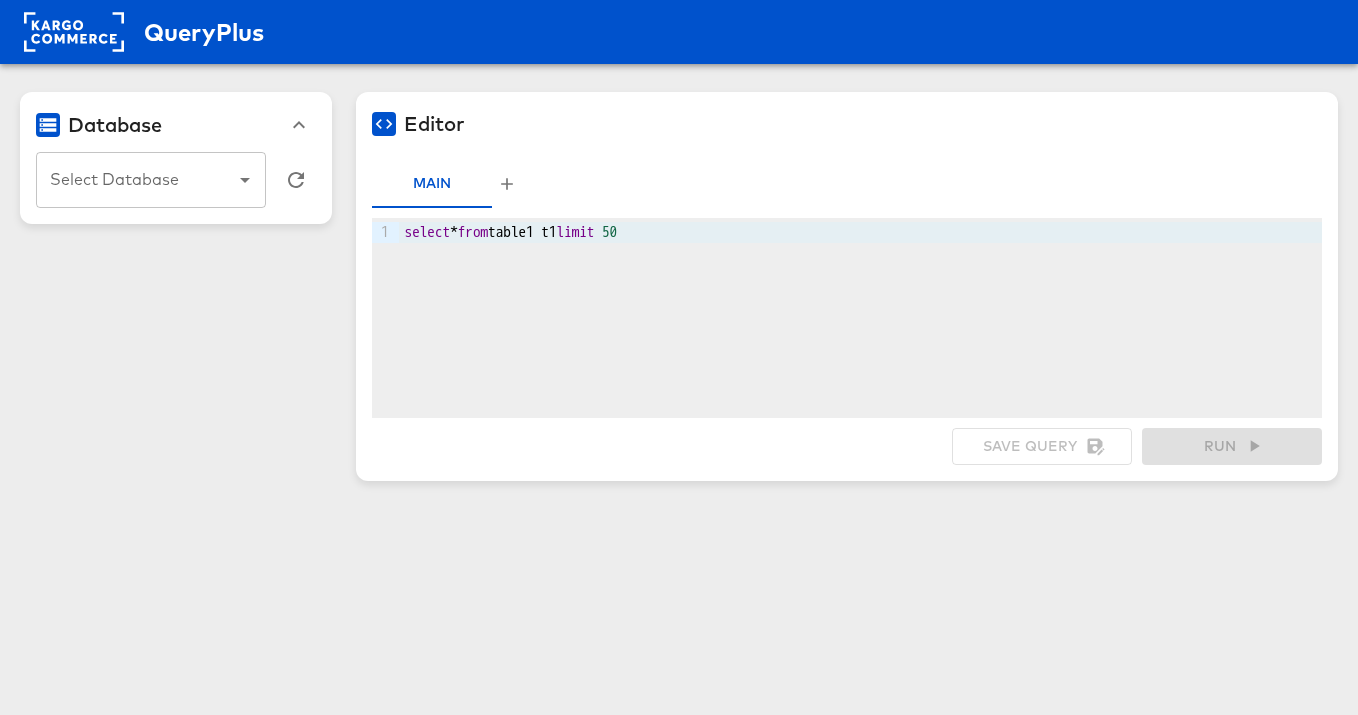 click on "Select Database" at bounding box center (136, 180) 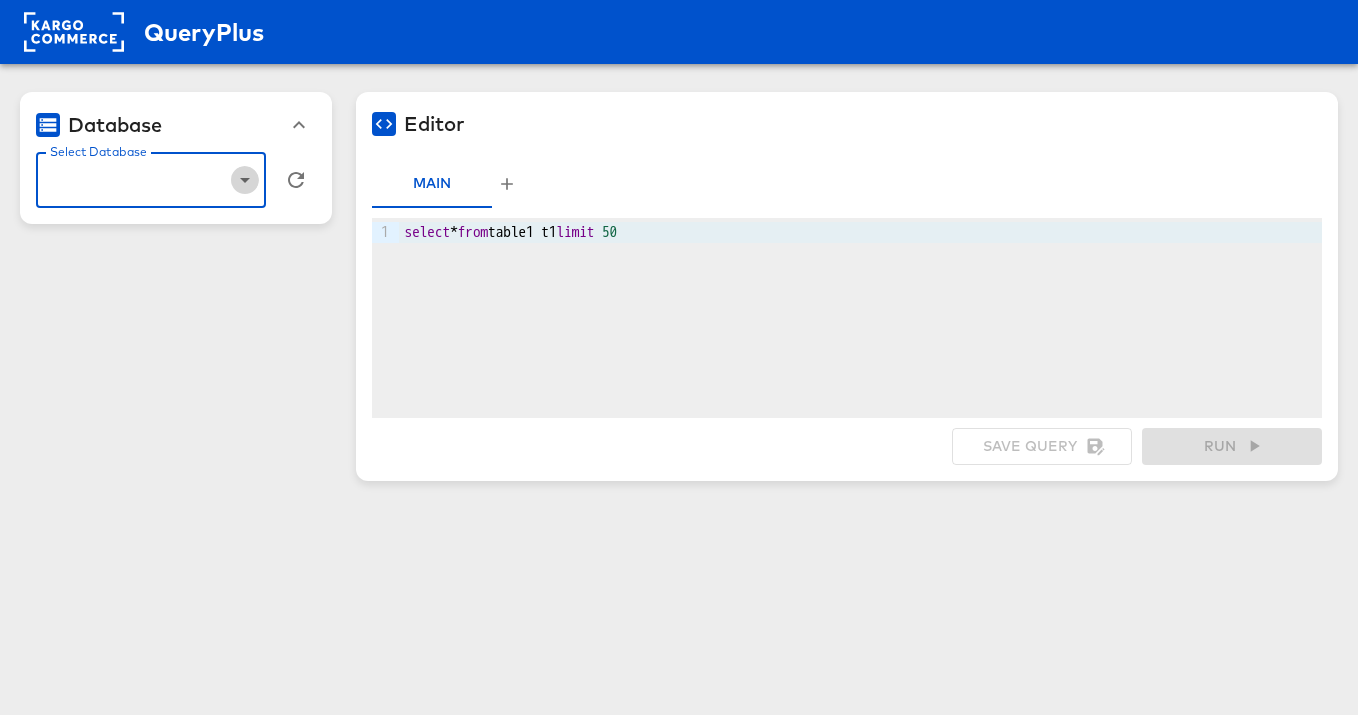 click 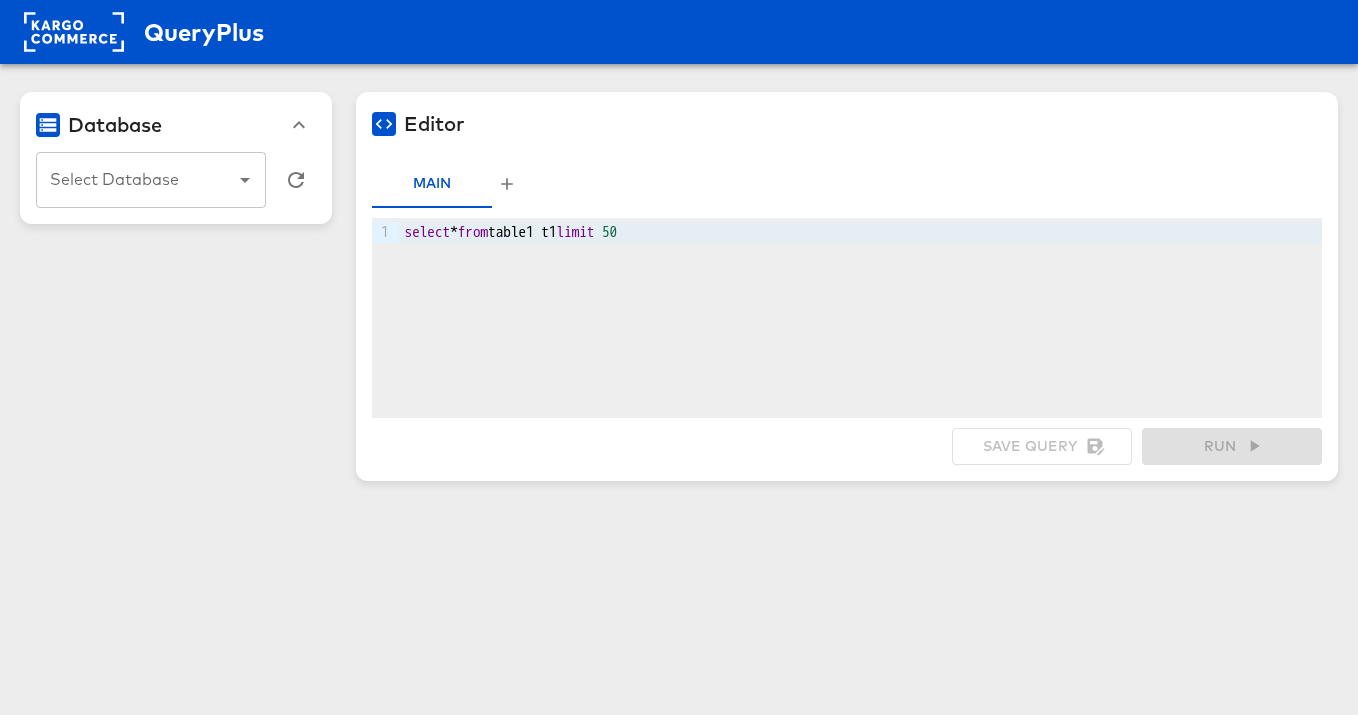 click on "Select Database" at bounding box center [136, 180] 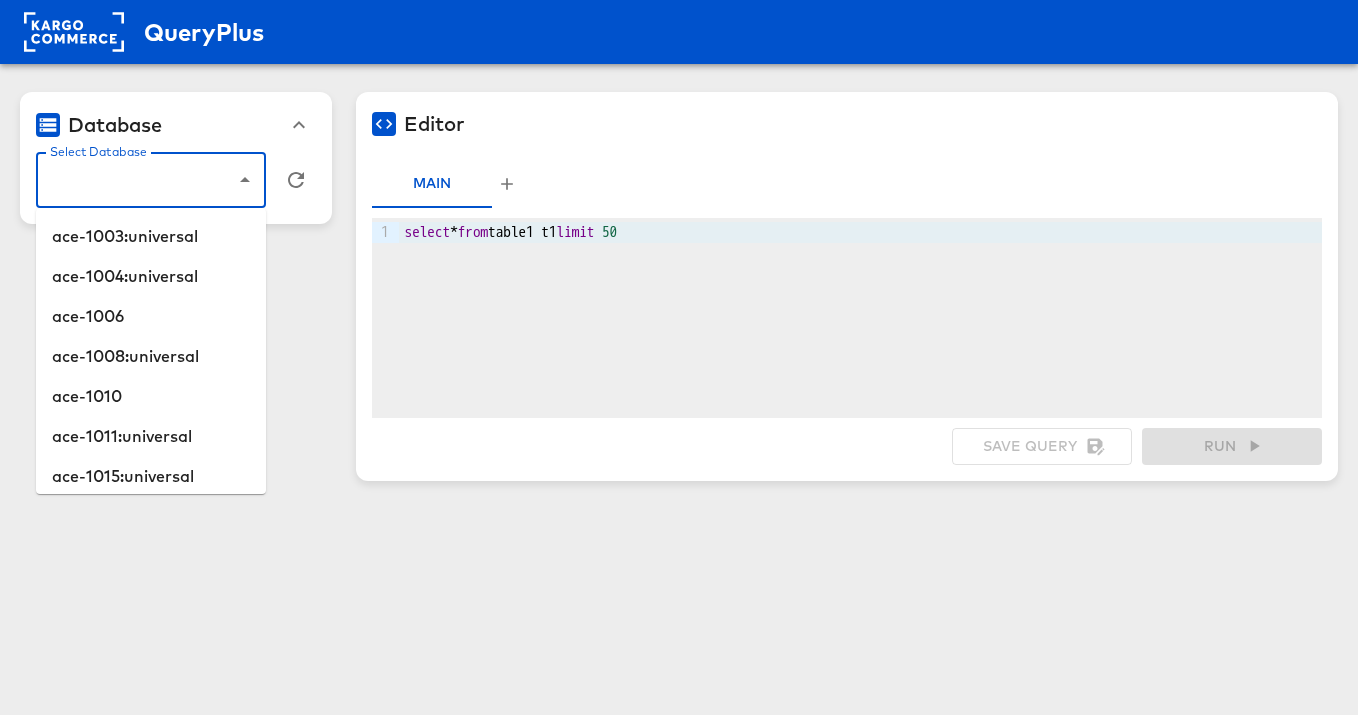 click 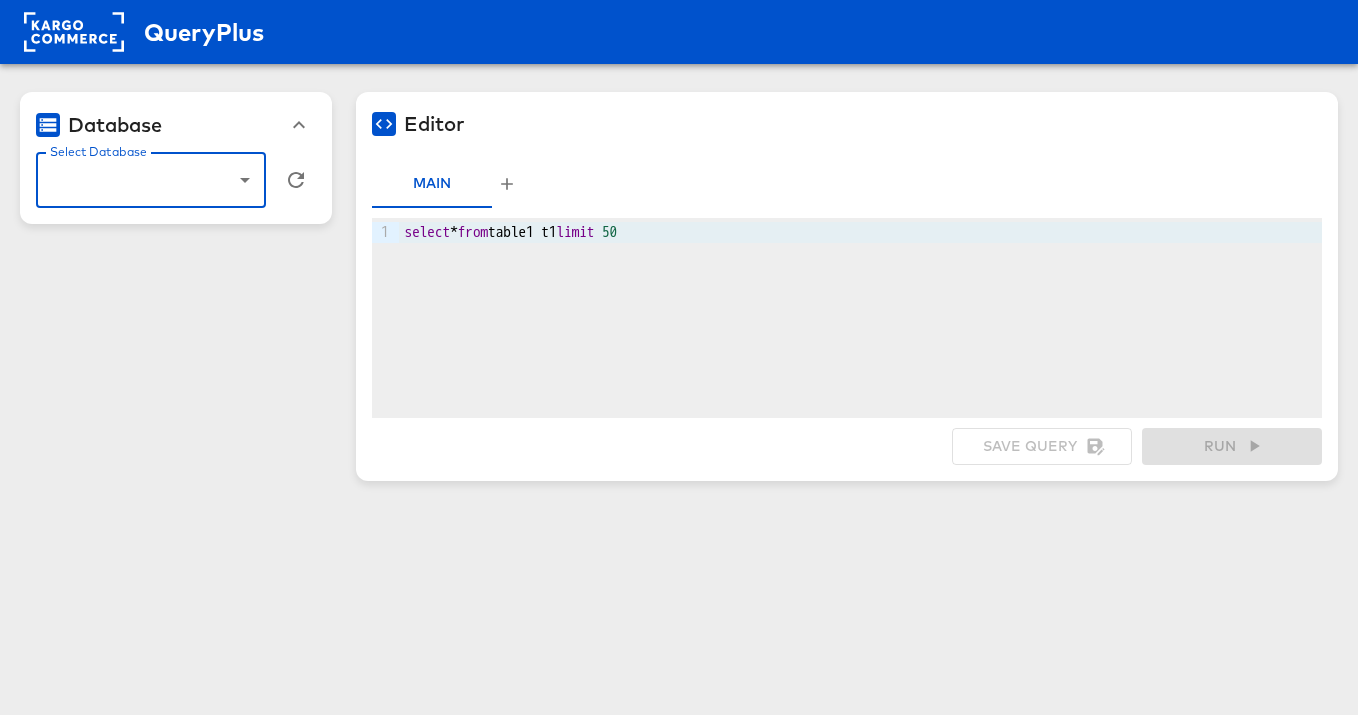 click 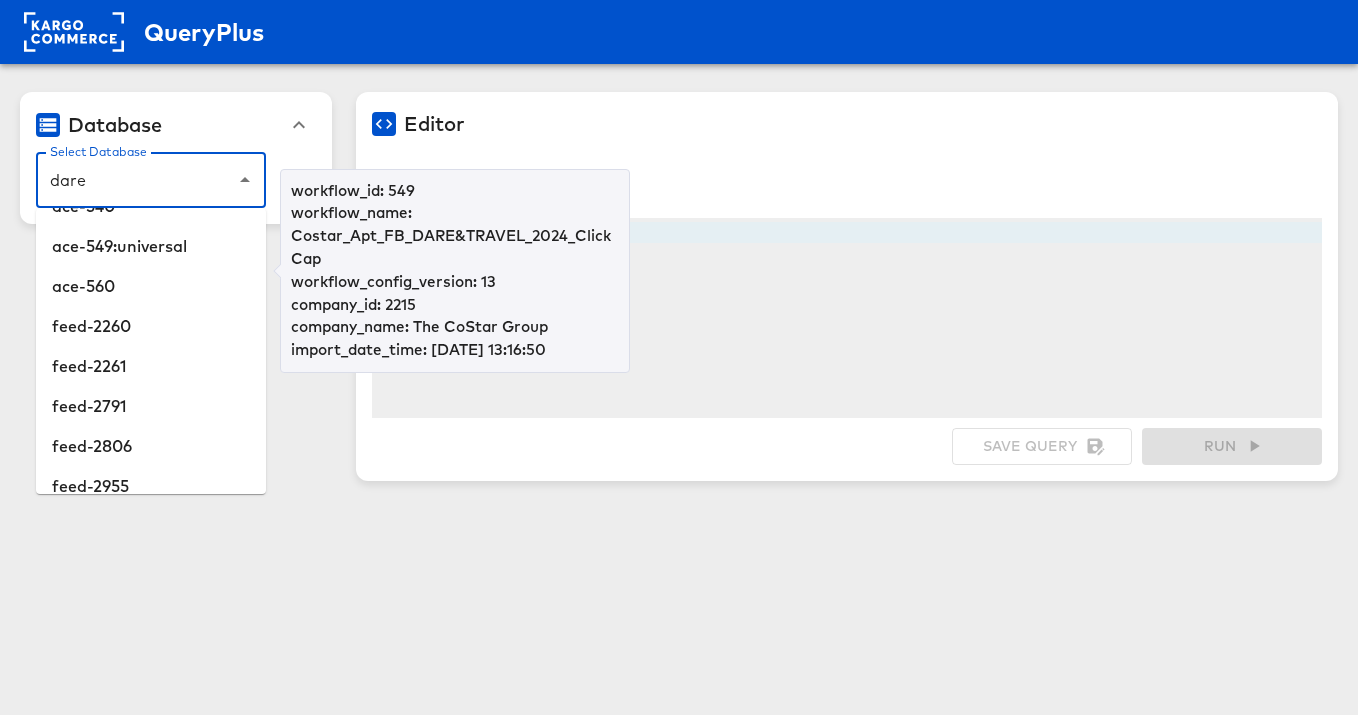 scroll, scrollTop: 312, scrollLeft: 0, axis: vertical 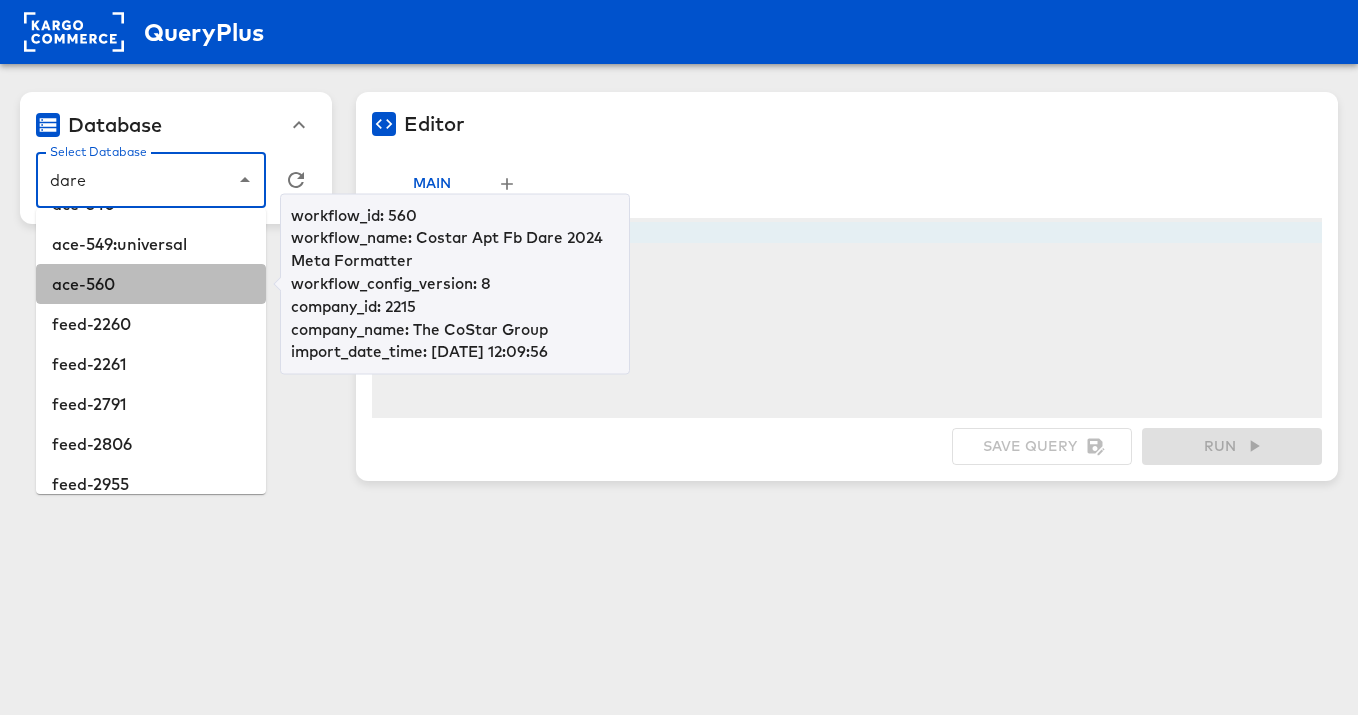 click on "ace-560" at bounding box center (151, 284) 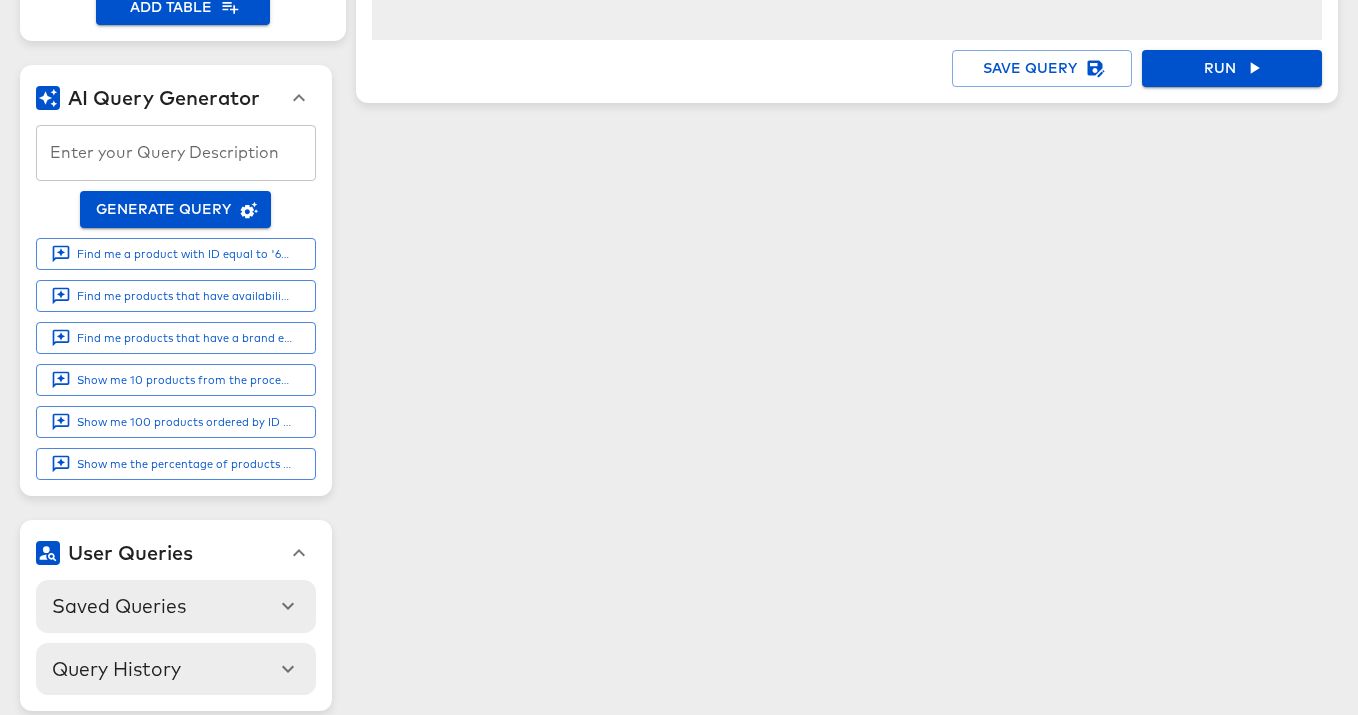scroll, scrollTop: 394, scrollLeft: 0, axis: vertical 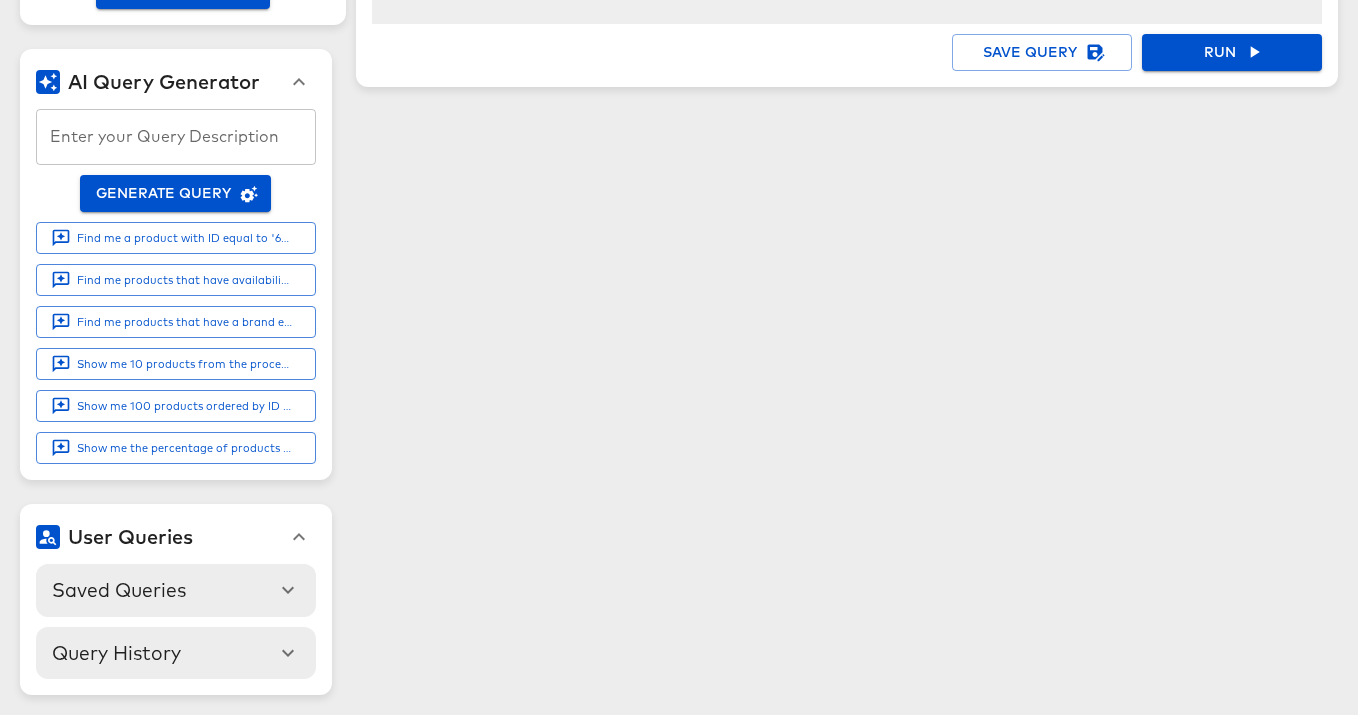click on "Saved Queries" at bounding box center [119, 590] 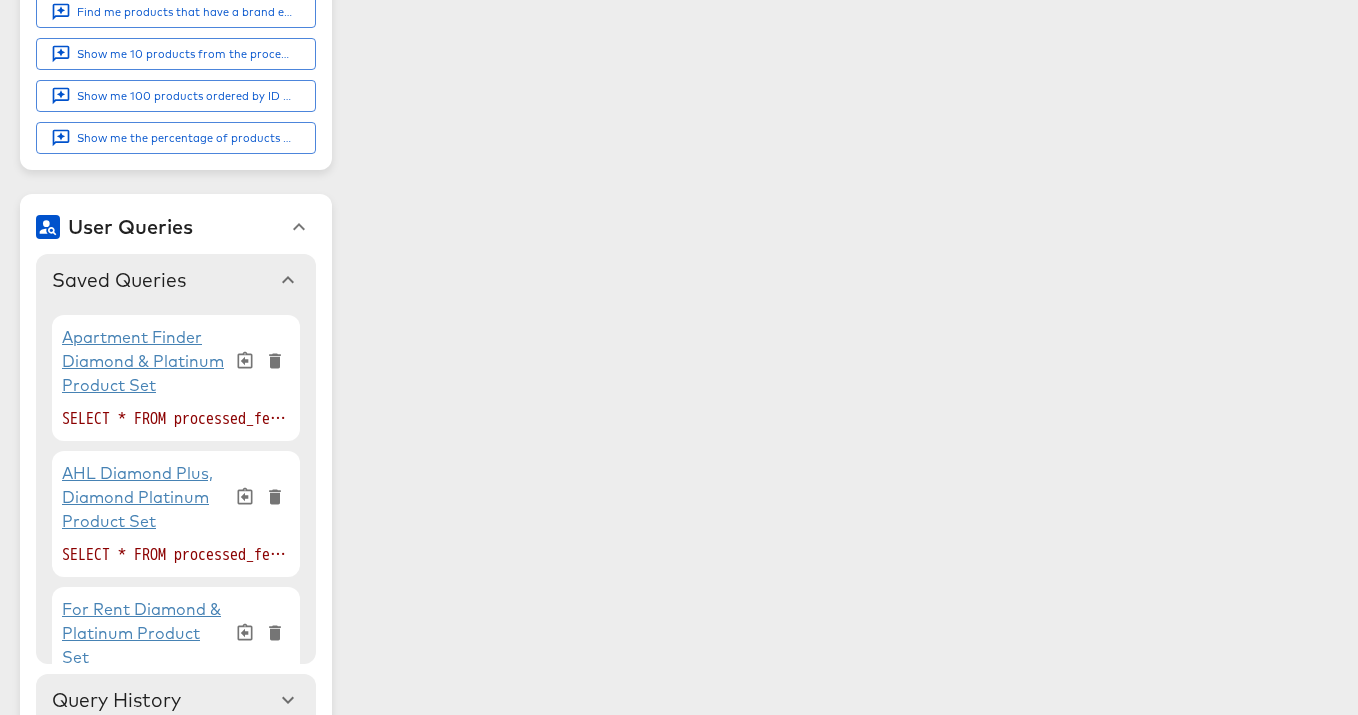 scroll, scrollTop: 752, scrollLeft: 0, axis: vertical 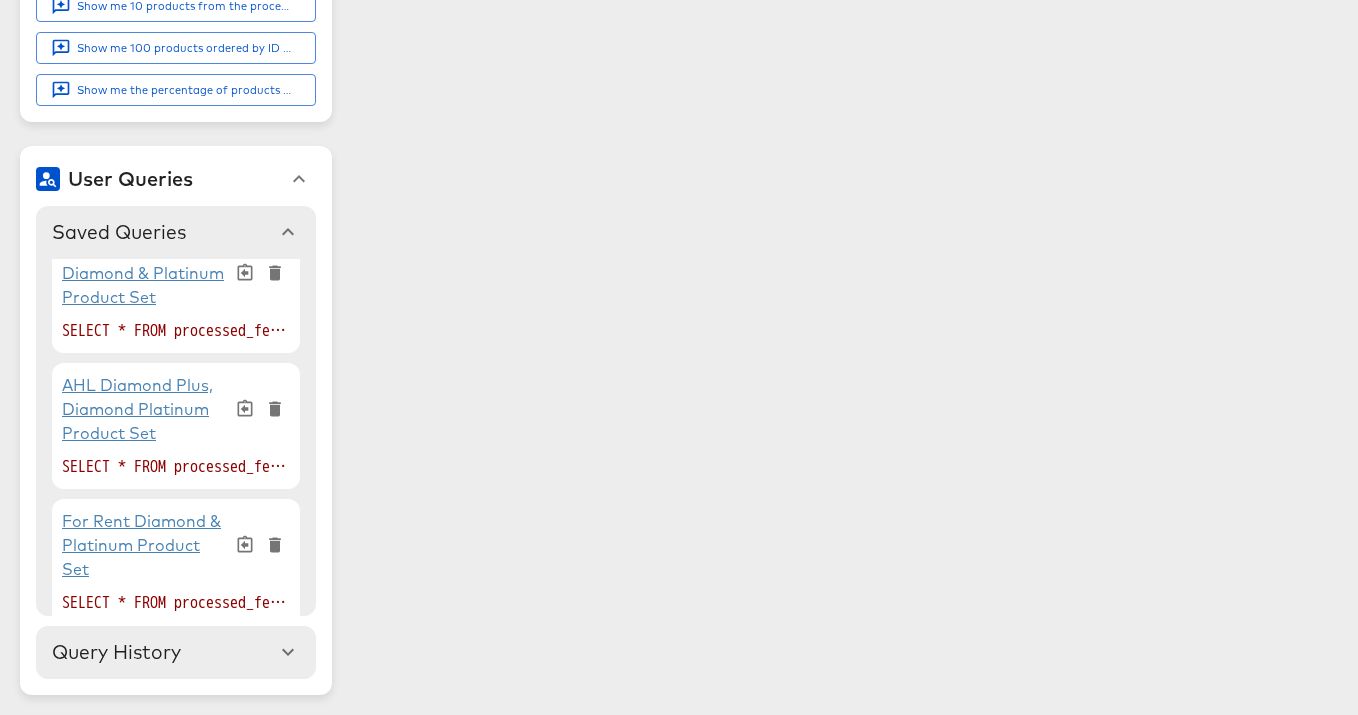 click on "For Rent Diamond & Platinum Product Set" at bounding box center (146, 545) 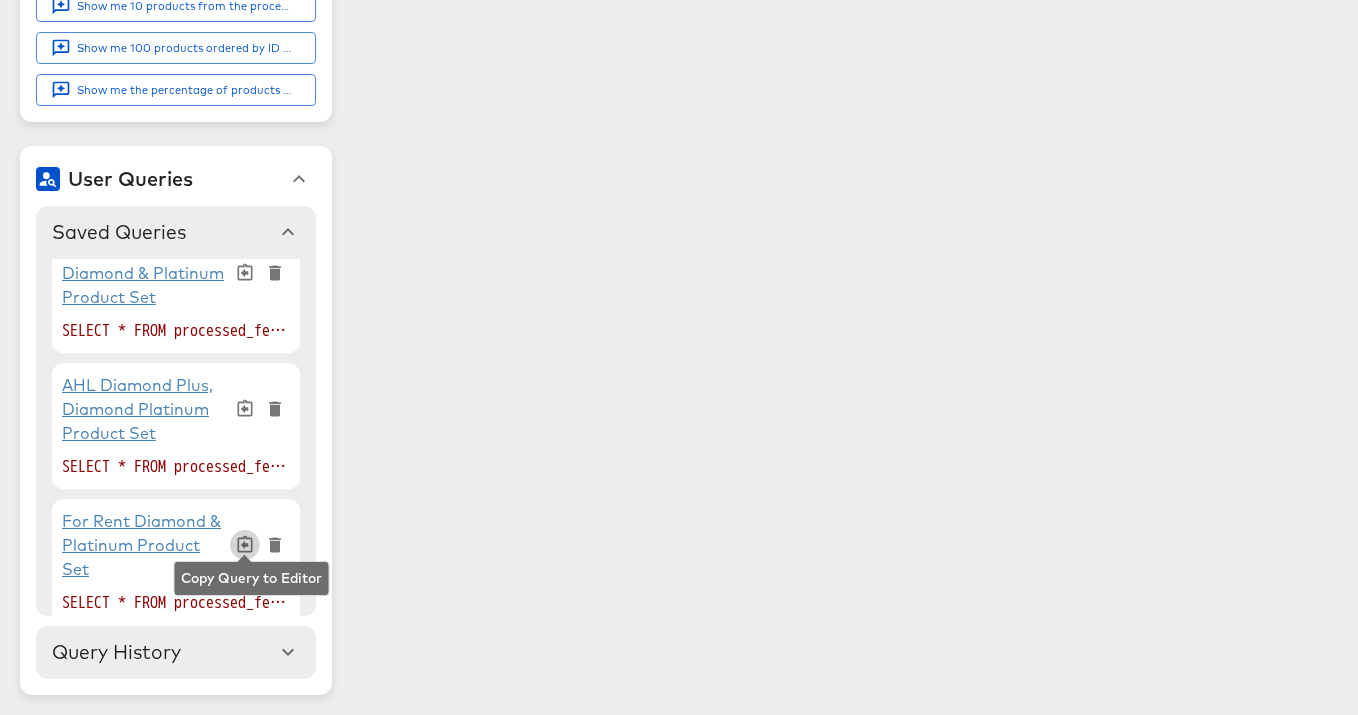 click 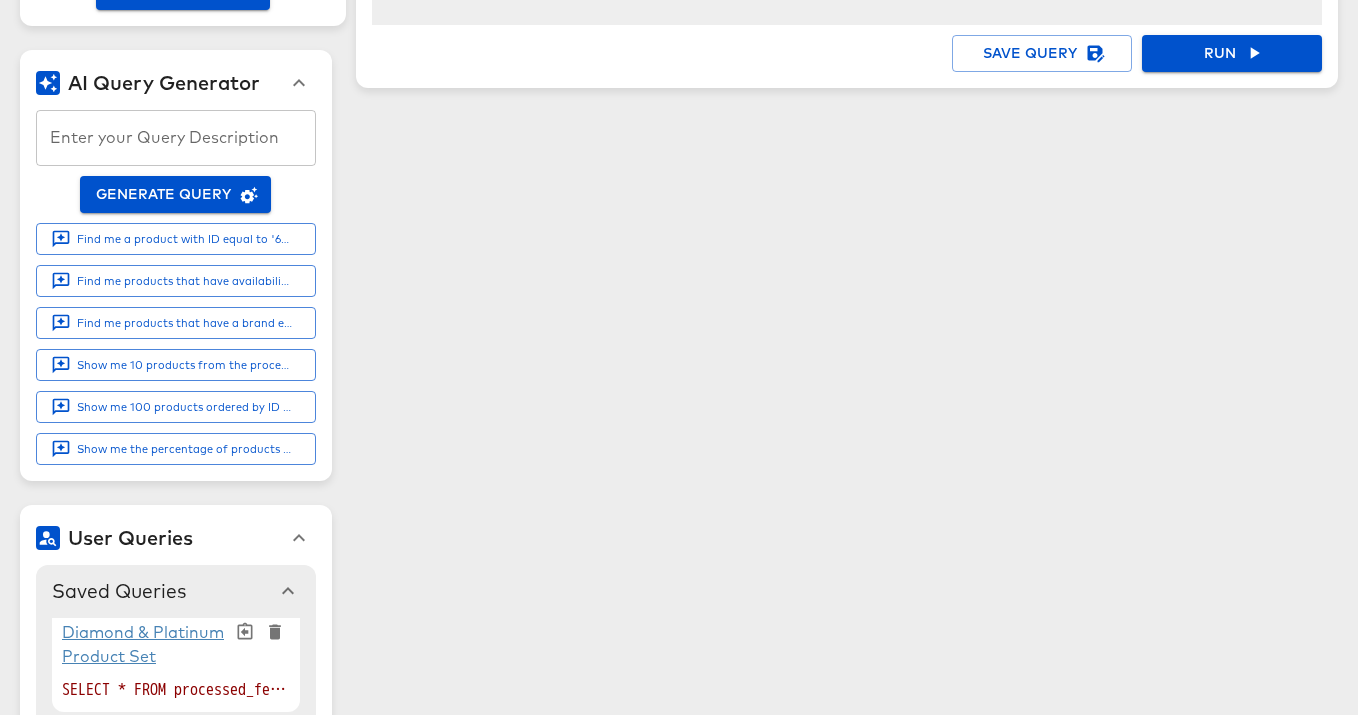 scroll, scrollTop: 0, scrollLeft: 0, axis: both 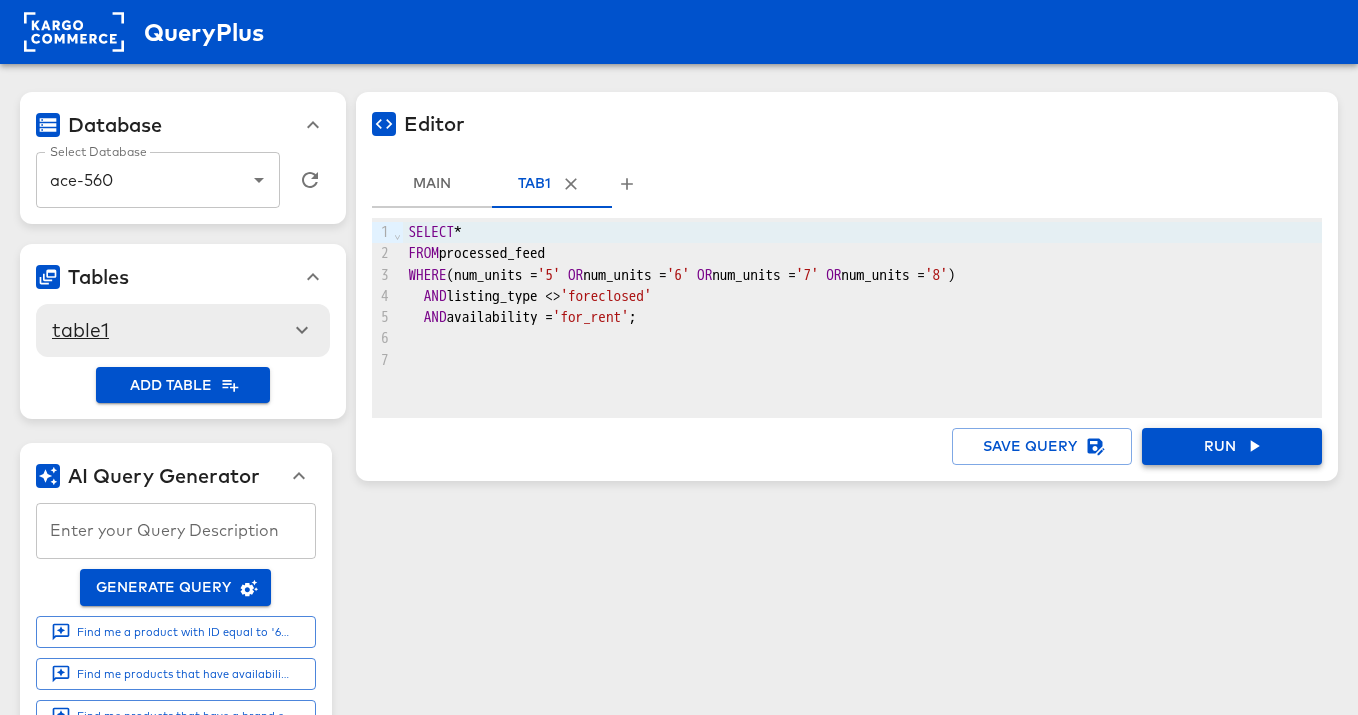 click on "Run" at bounding box center (1232, 446) 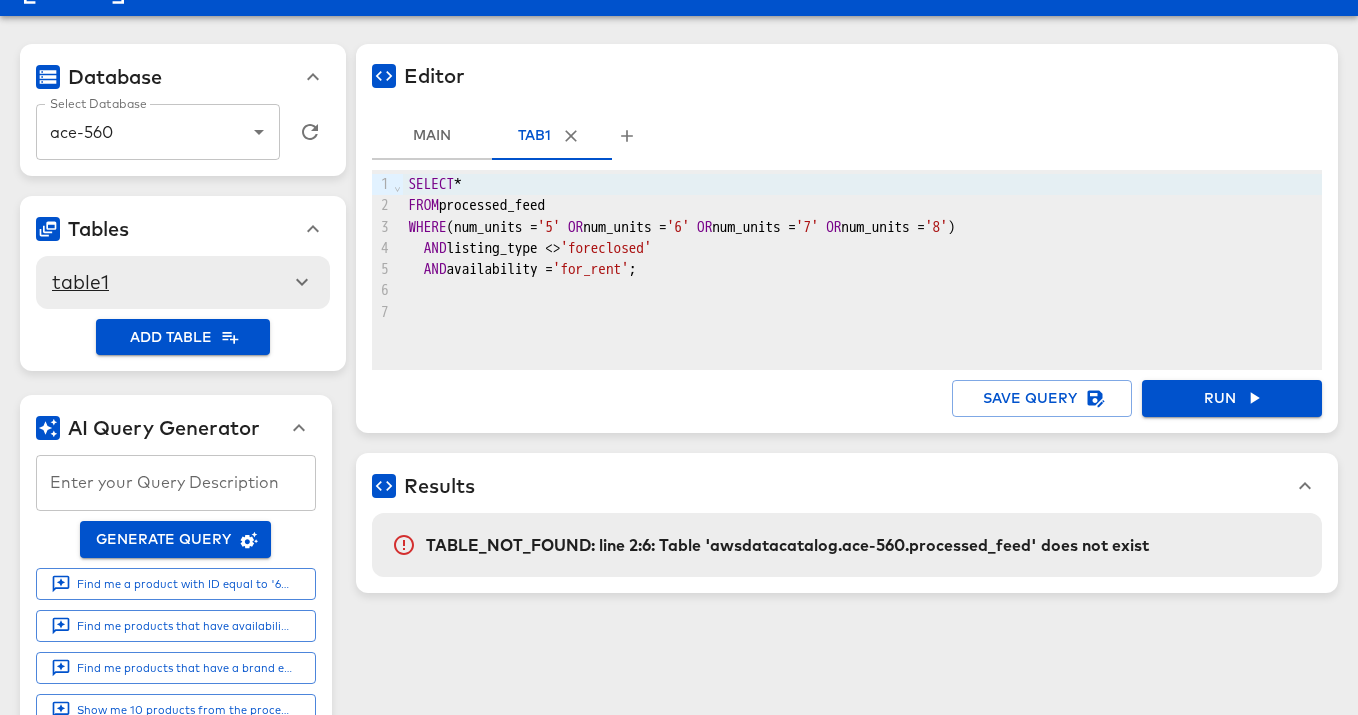 scroll, scrollTop: 0, scrollLeft: 0, axis: both 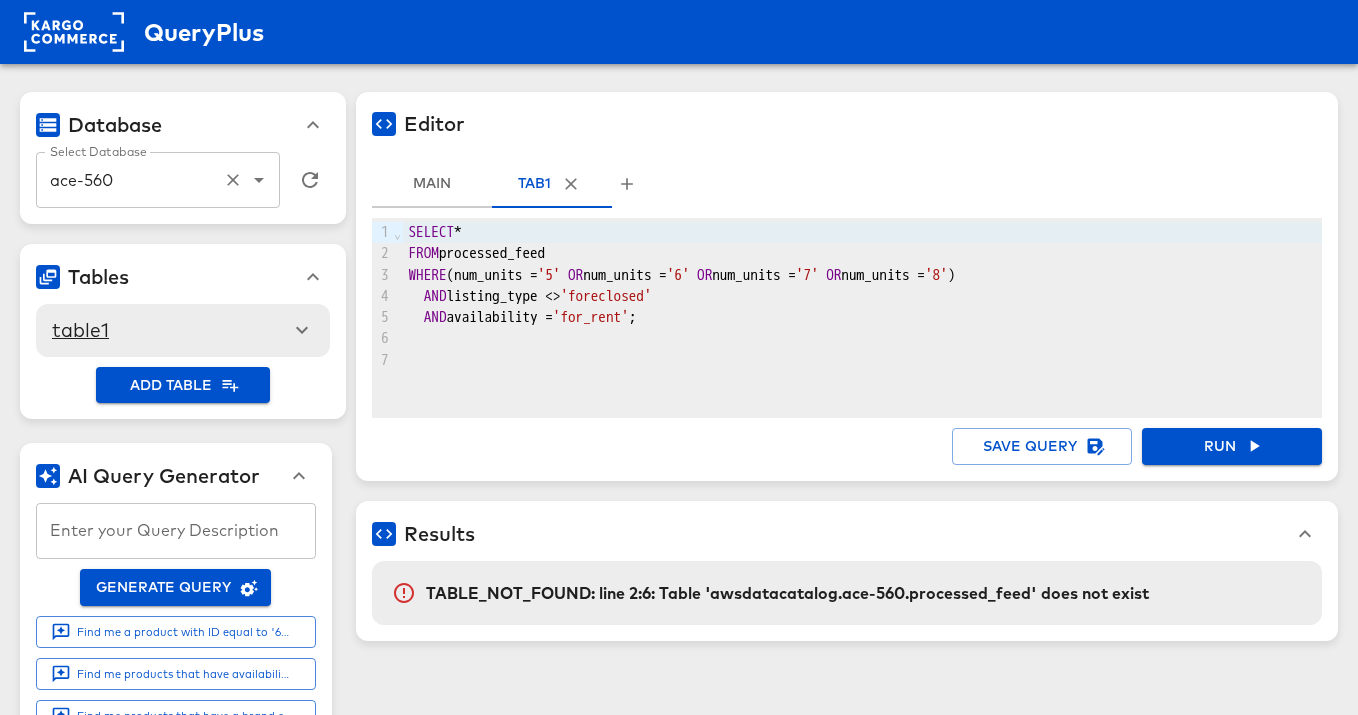 click 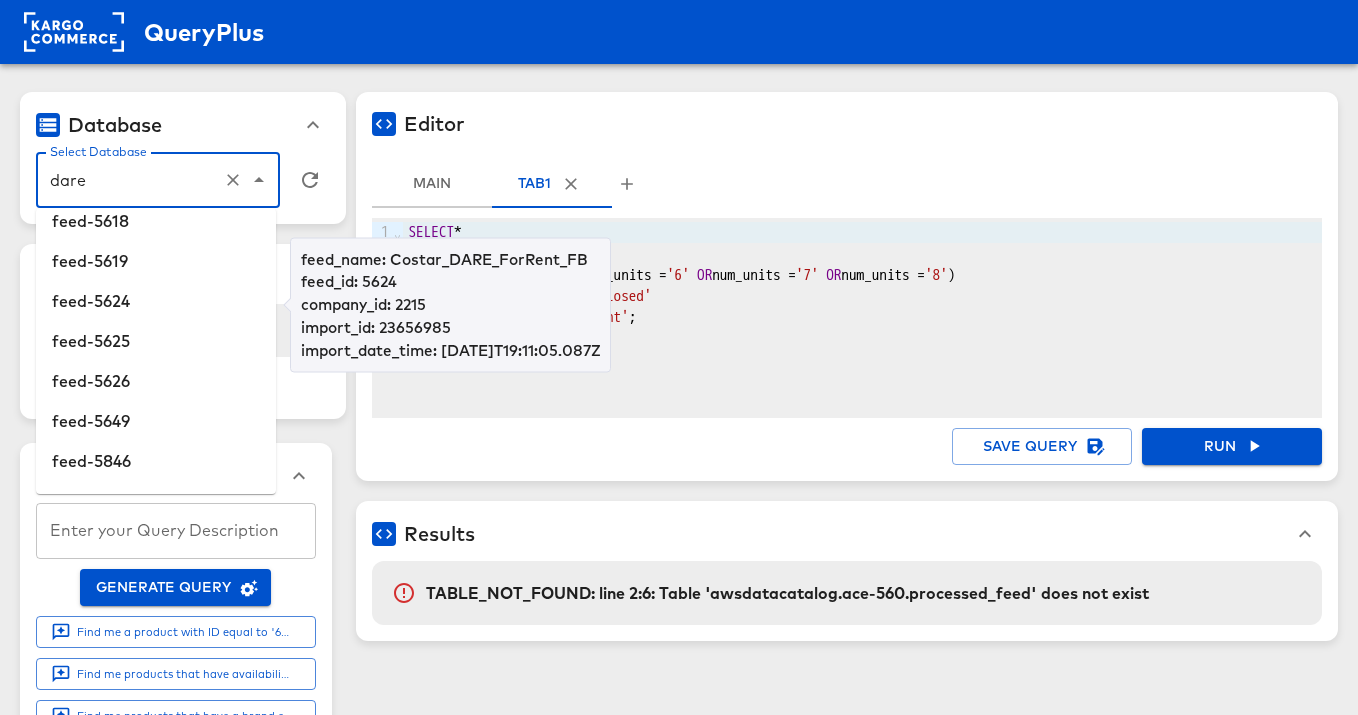 scroll, scrollTop: 691, scrollLeft: 0, axis: vertical 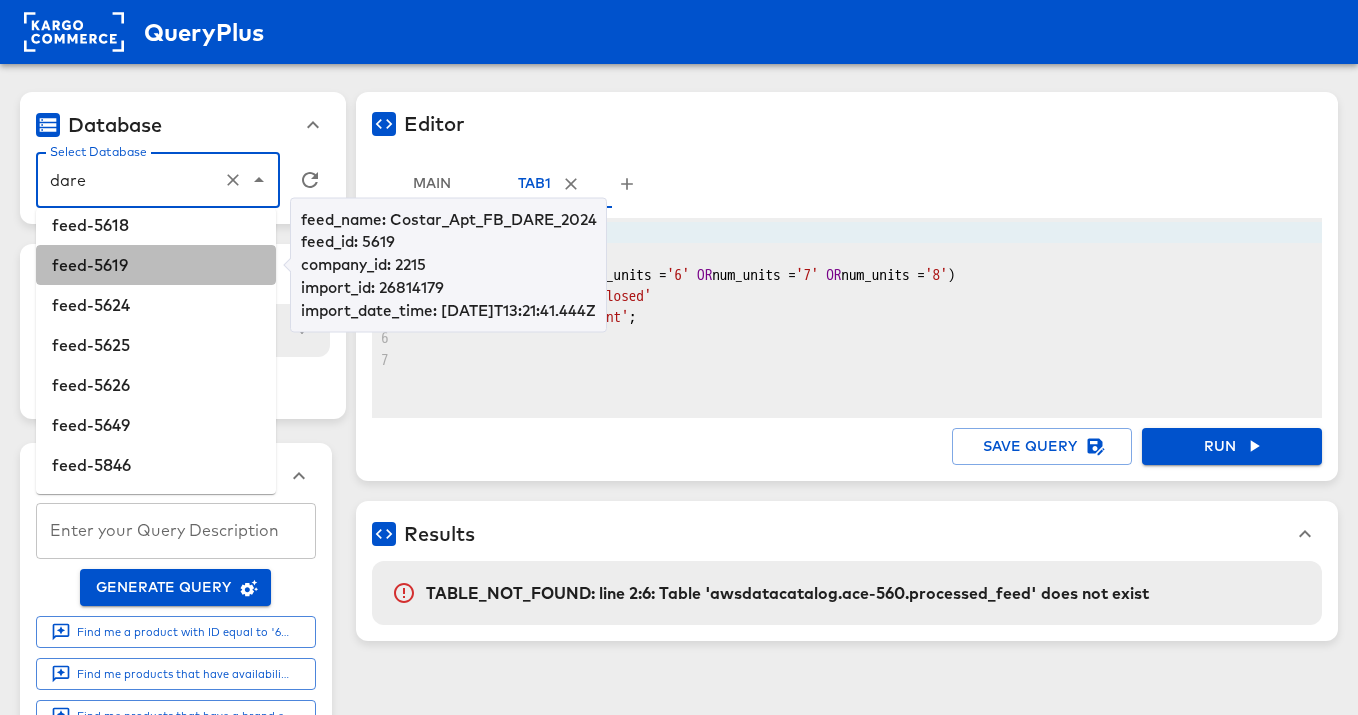 click on "feed-5619" at bounding box center (156, 265) 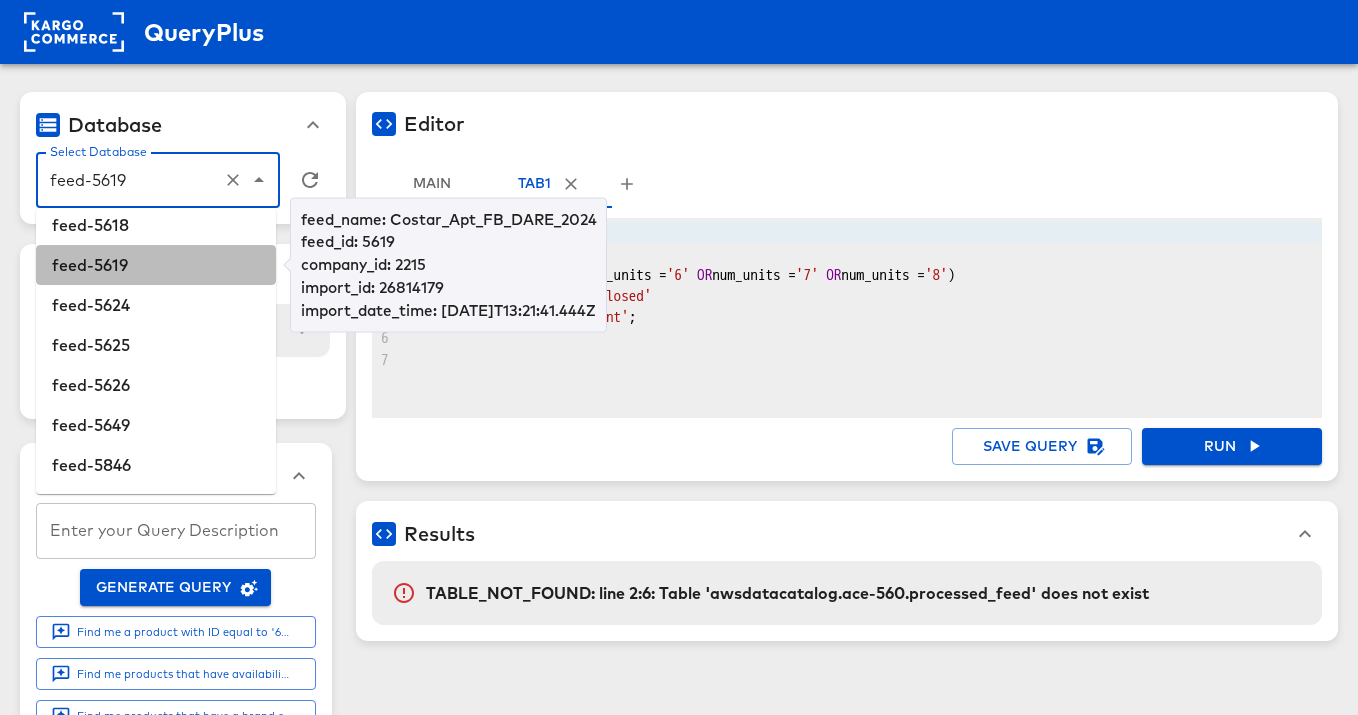 scroll, scrollTop: 0, scrollLeft: 0, axis: both 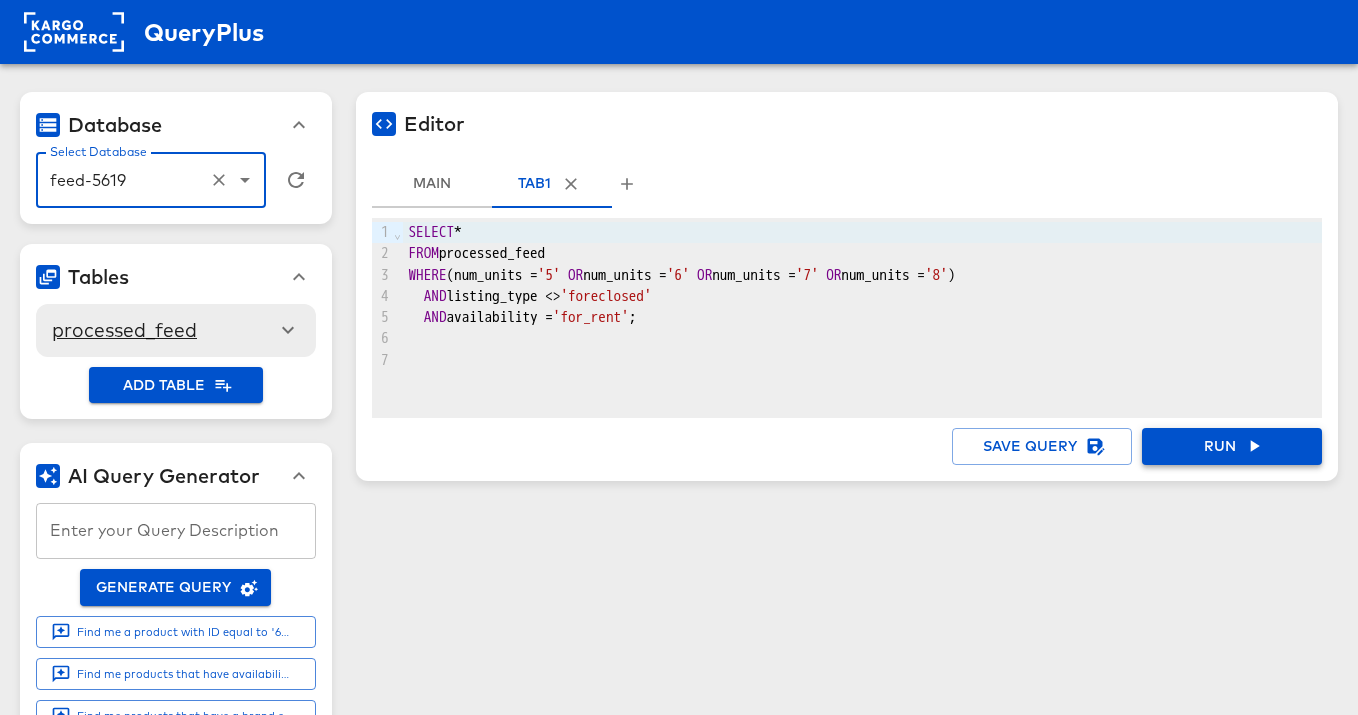 type on "feed-5619" 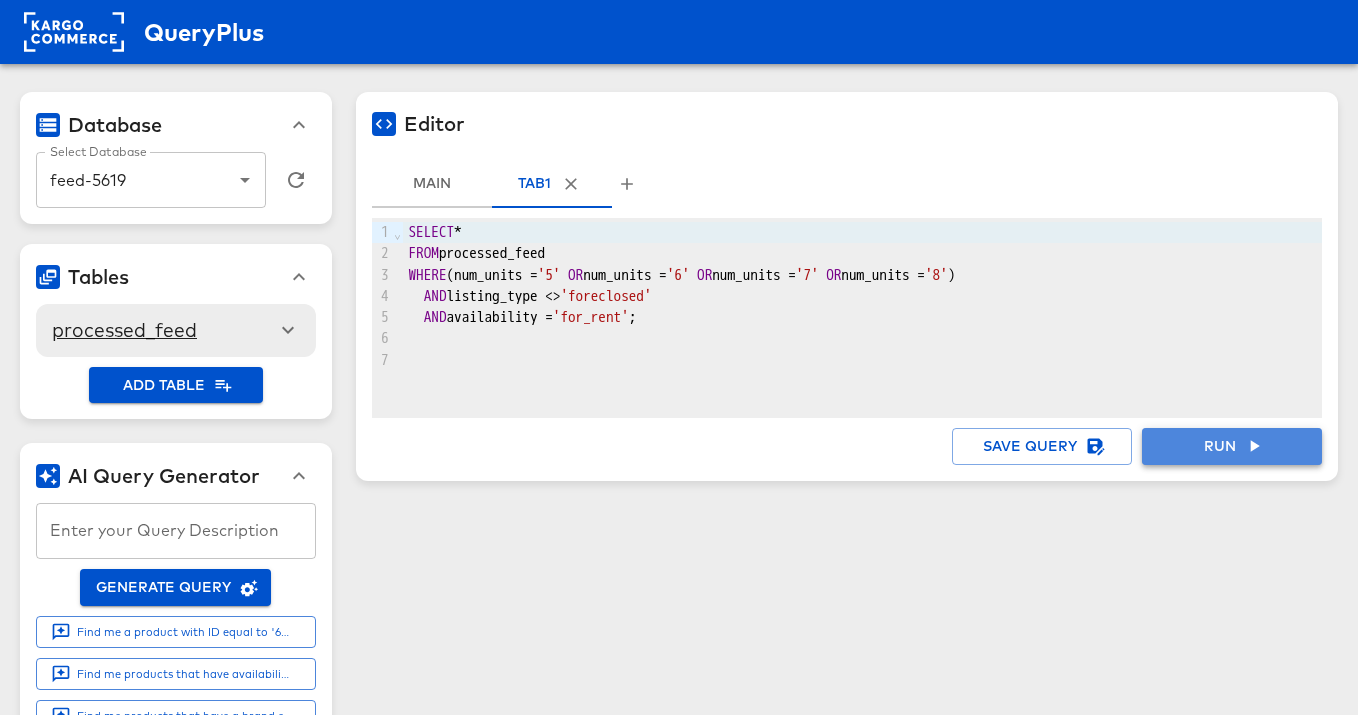 click on "Run" at bounding box center [1232, 446] 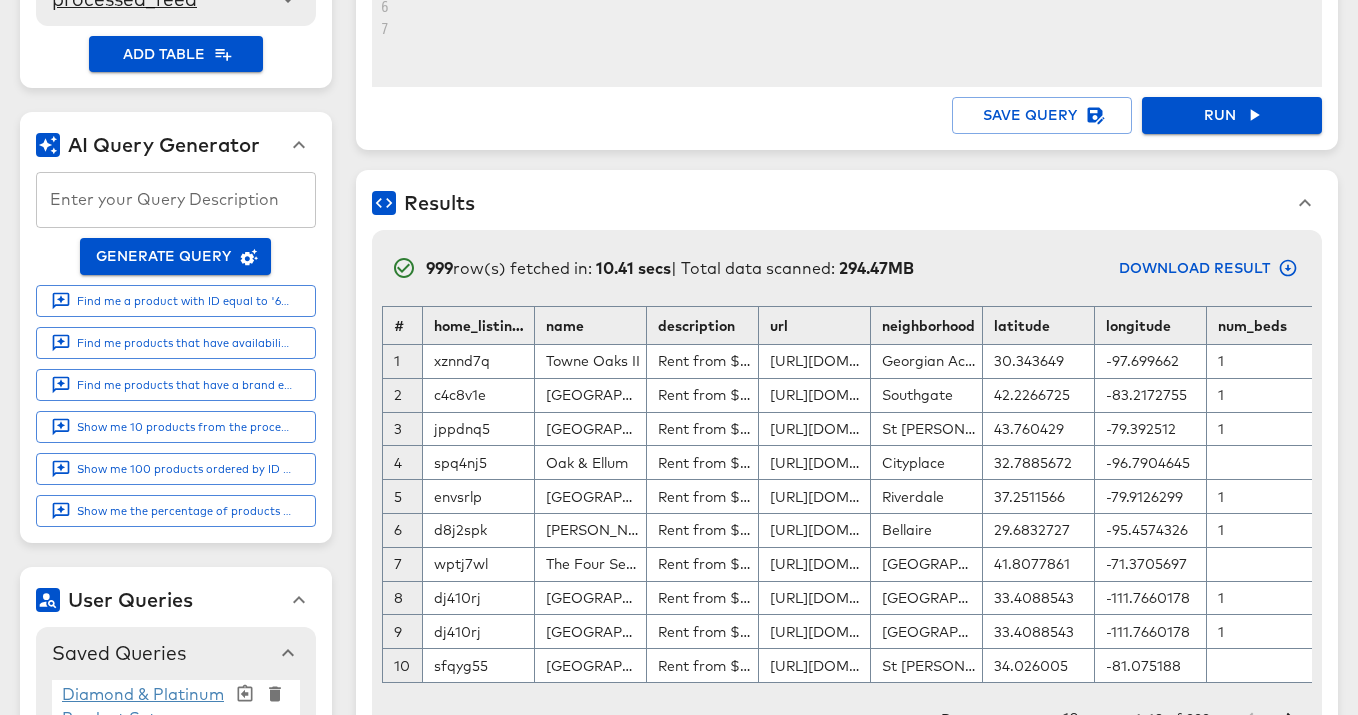 scroll, scrollTop: 347, scrollLeft: 0, axis: vertical 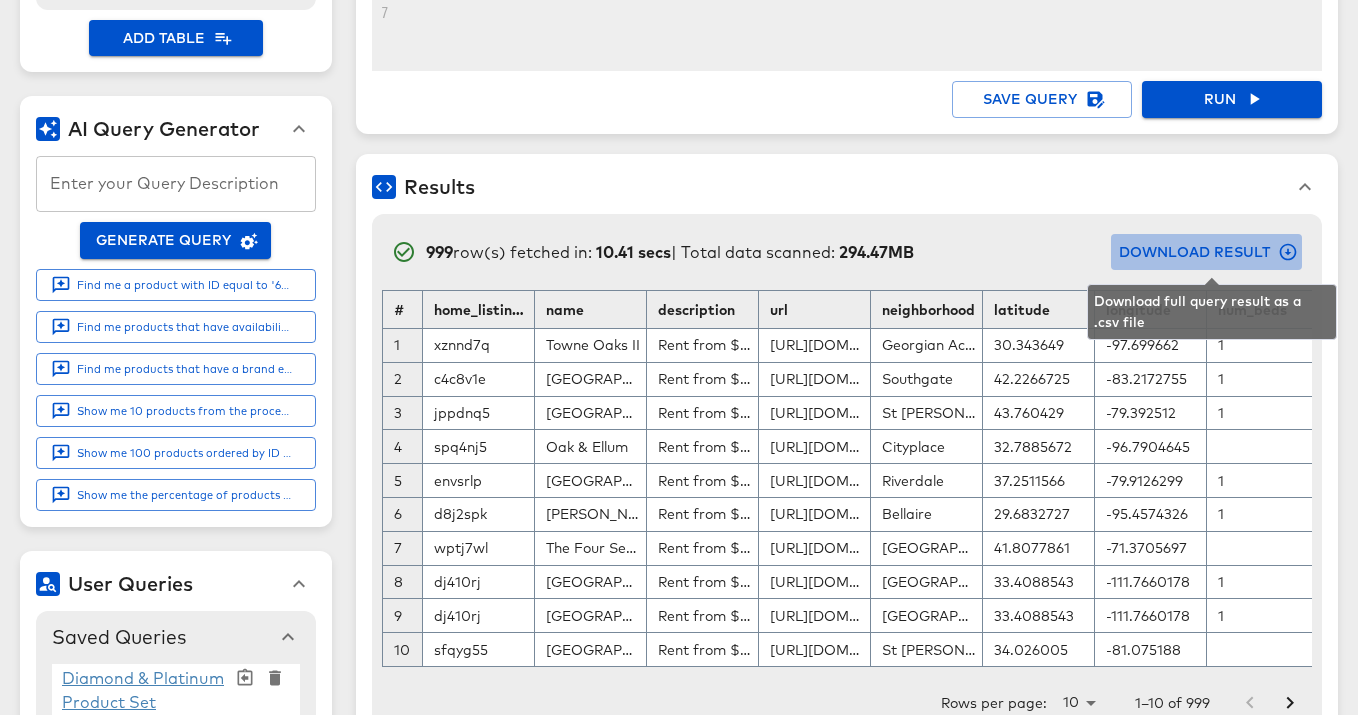 click on "Download Result" at bounding box center [1206, 252] 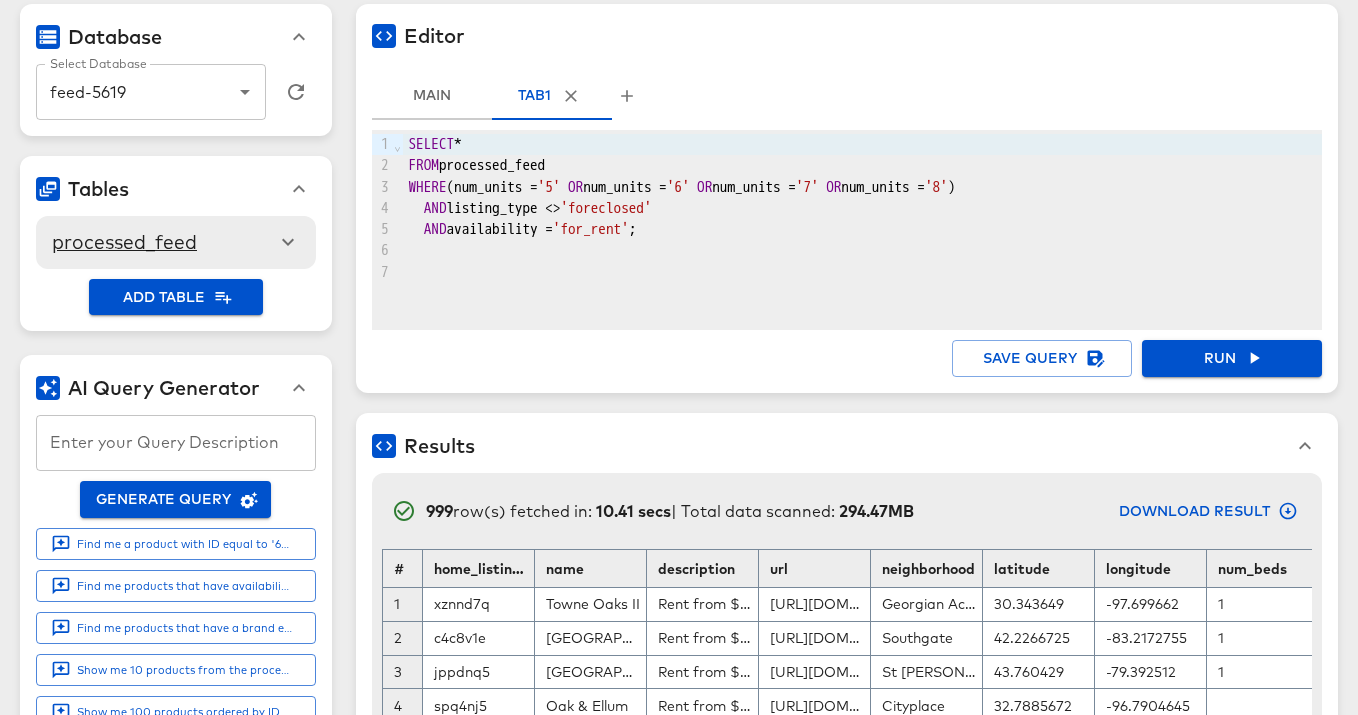 scroll, scrollTop: 84, scrollLeft: 0, axis: vertical 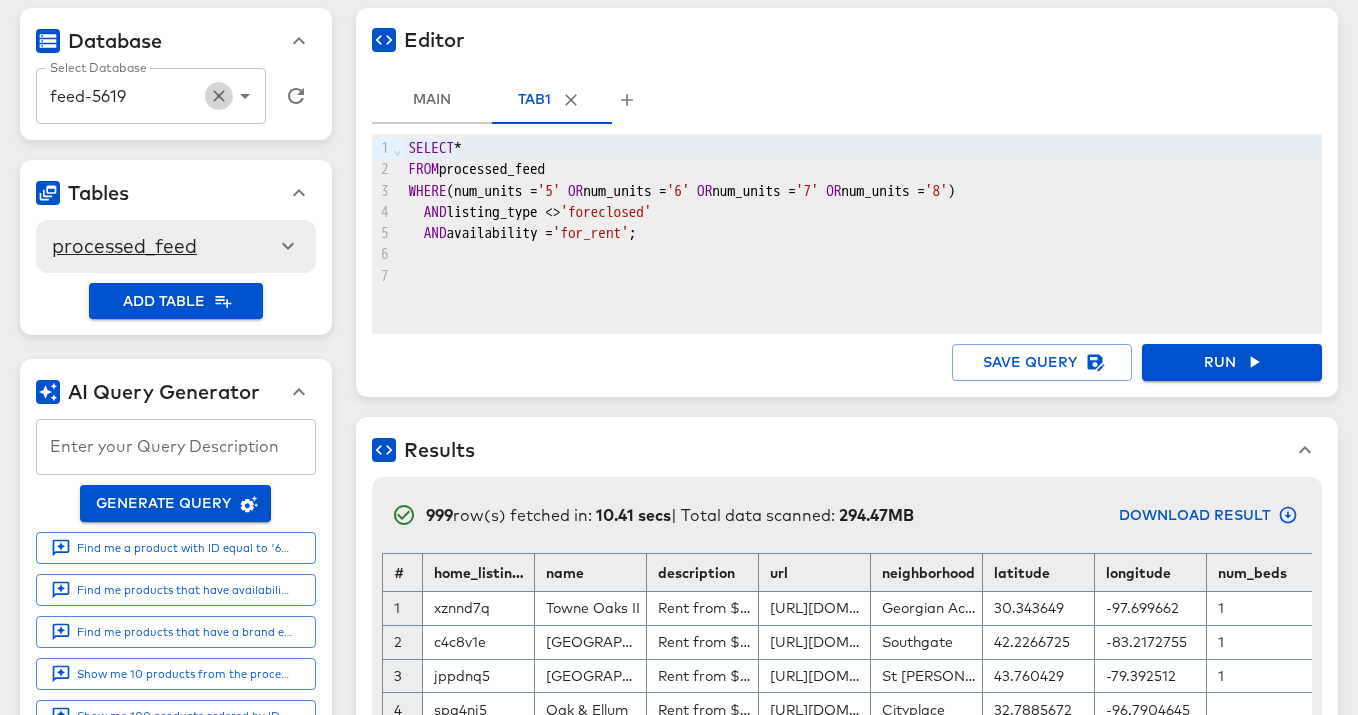 click at bounding box center [219, 96] 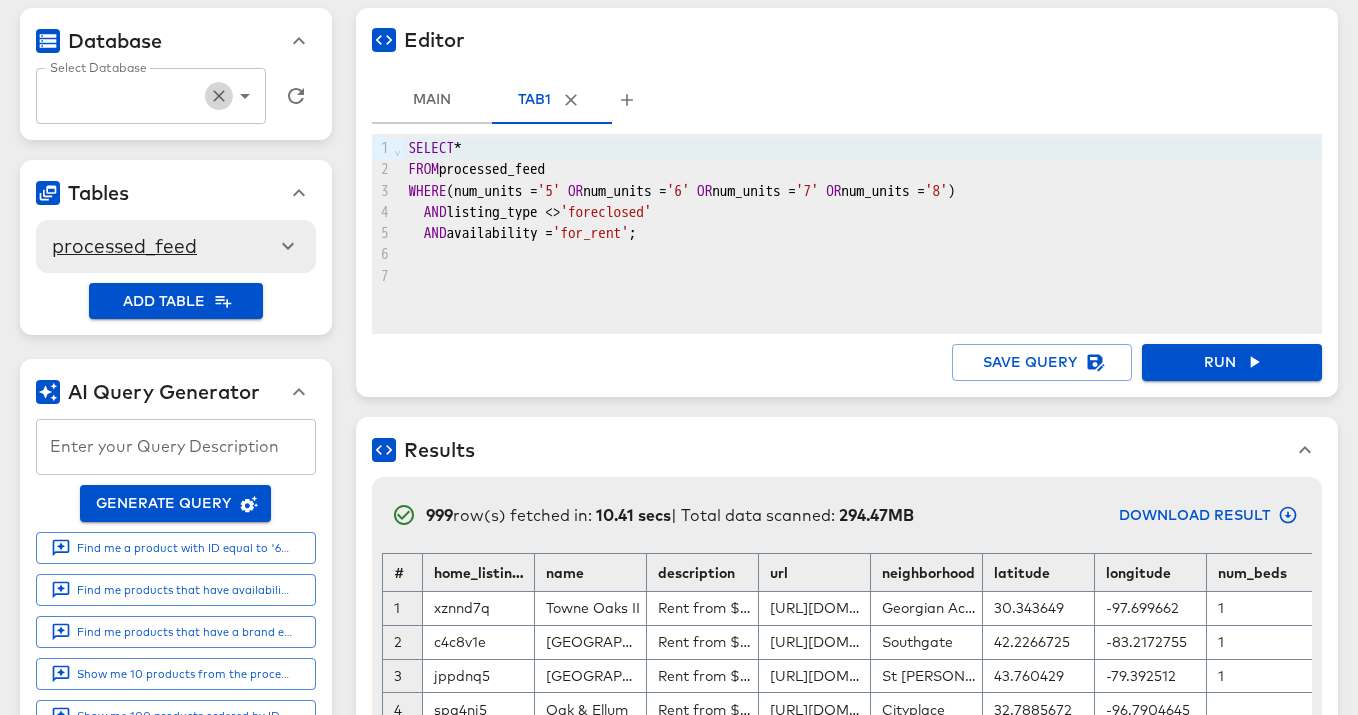 scroll, scrollTop: 0, scrollLeft: 0, axis: both 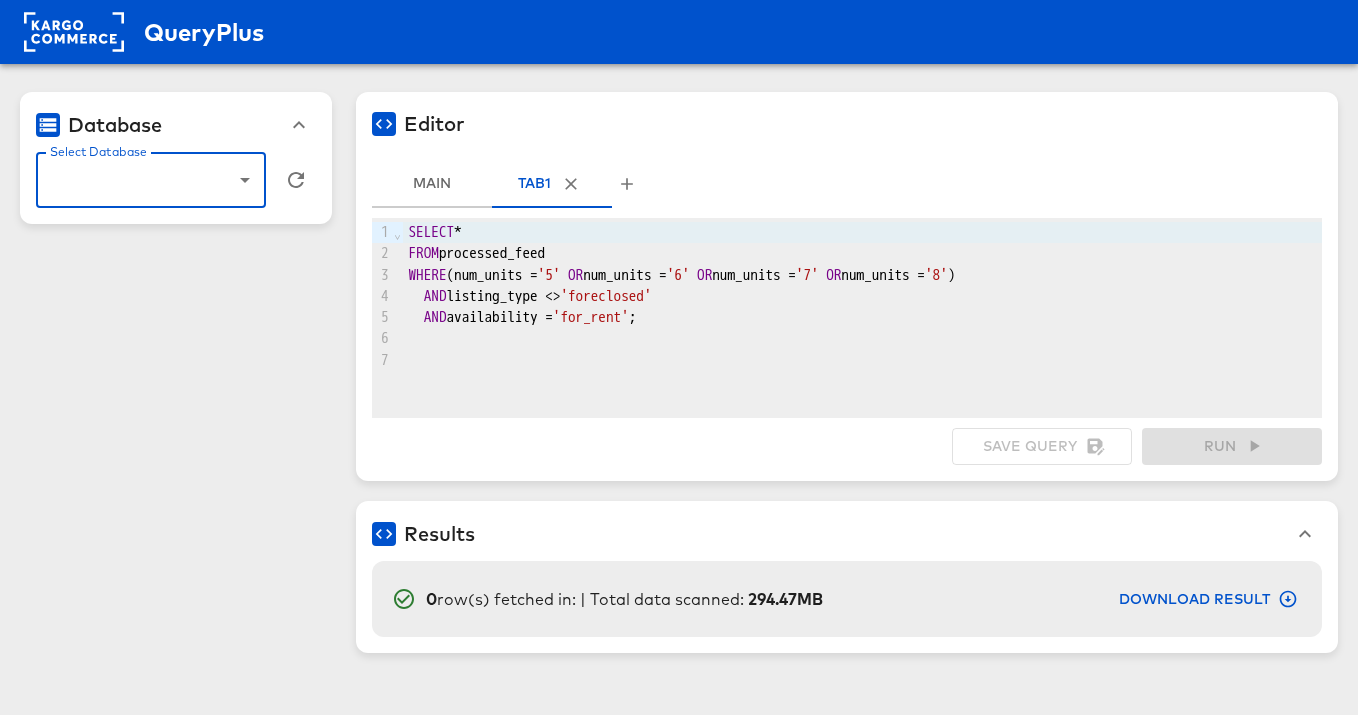click on "Select Database" at bounding box center (136, 180) 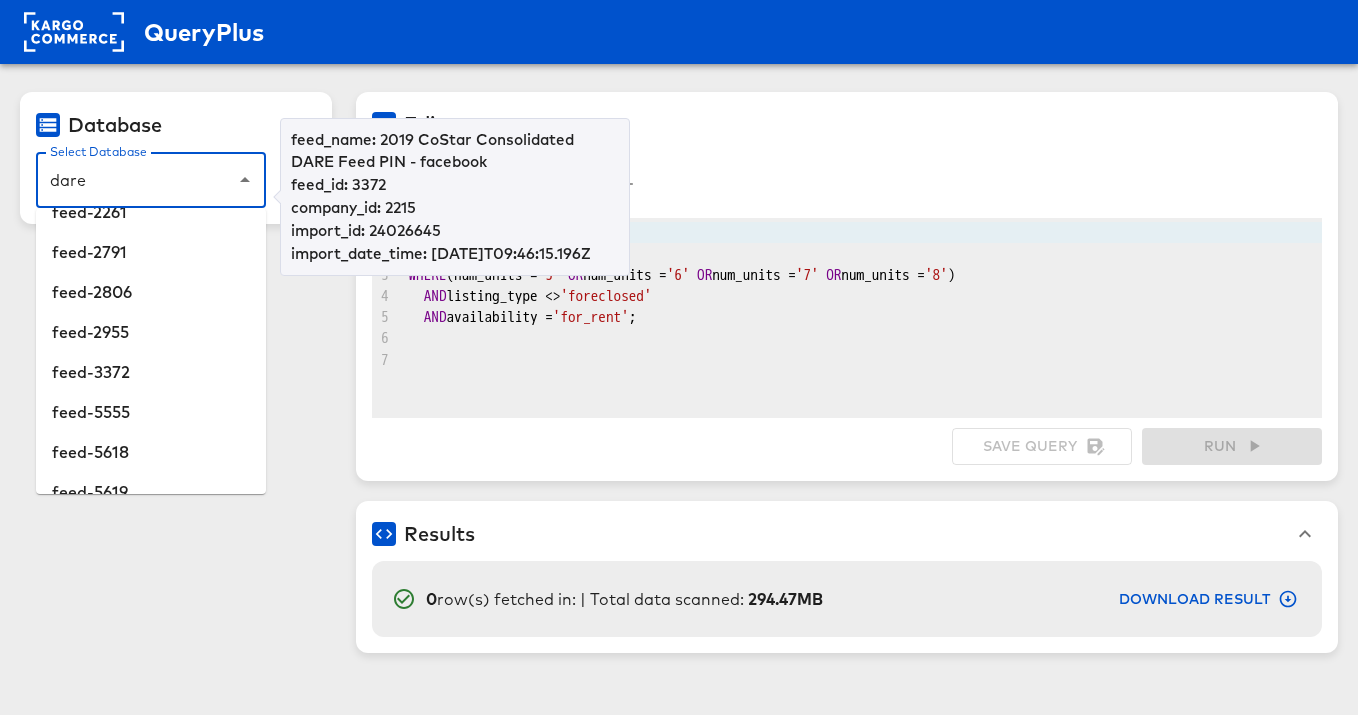 scroll, scrollTop: 654, scrollLeft: 0, axis: vertical 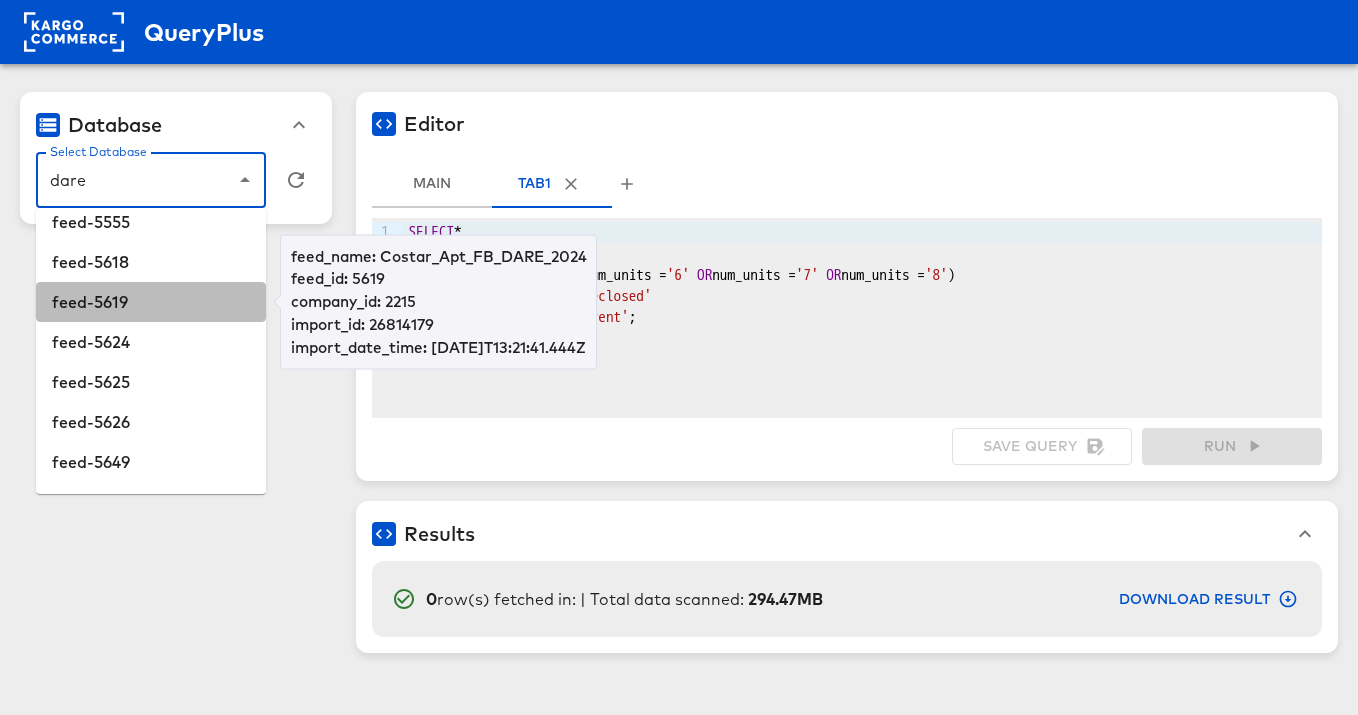 click on "feed-5619" at bounding box center [151, 302] 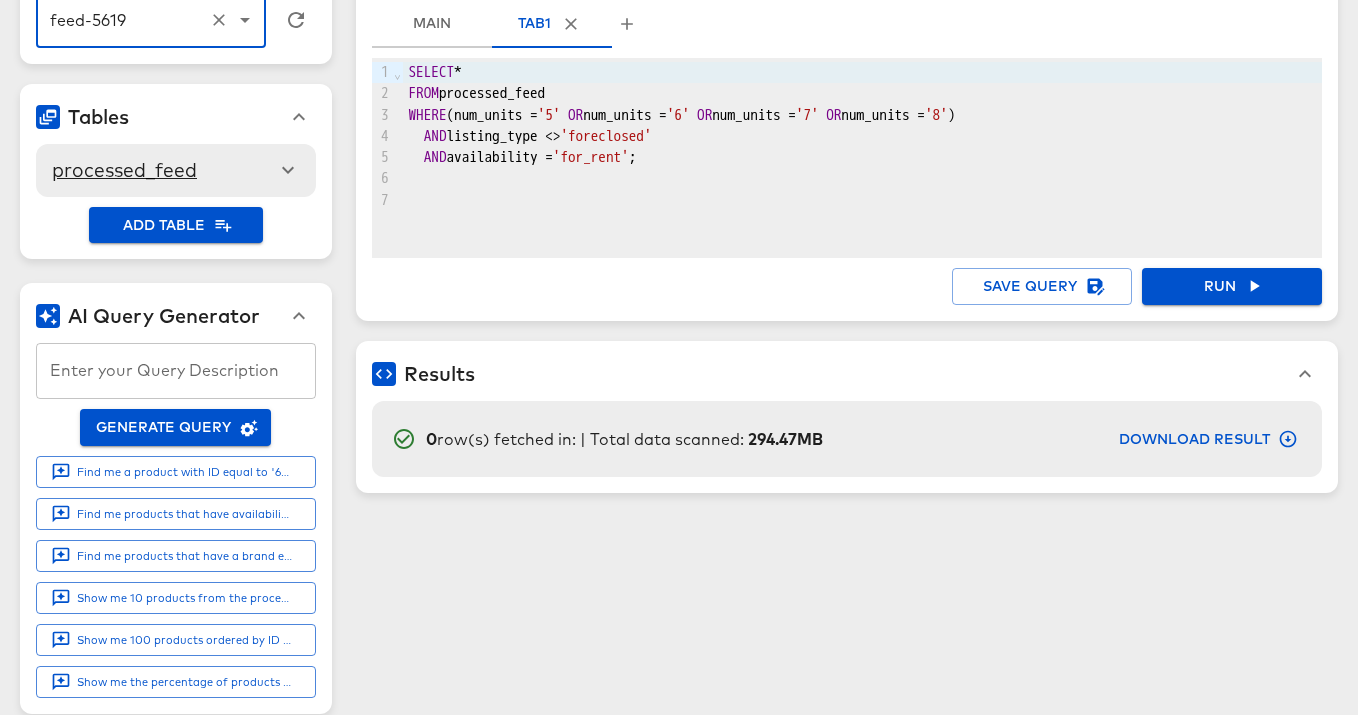 scroll, scrollTop: 161, scrollLeft: 0, axis: vertical 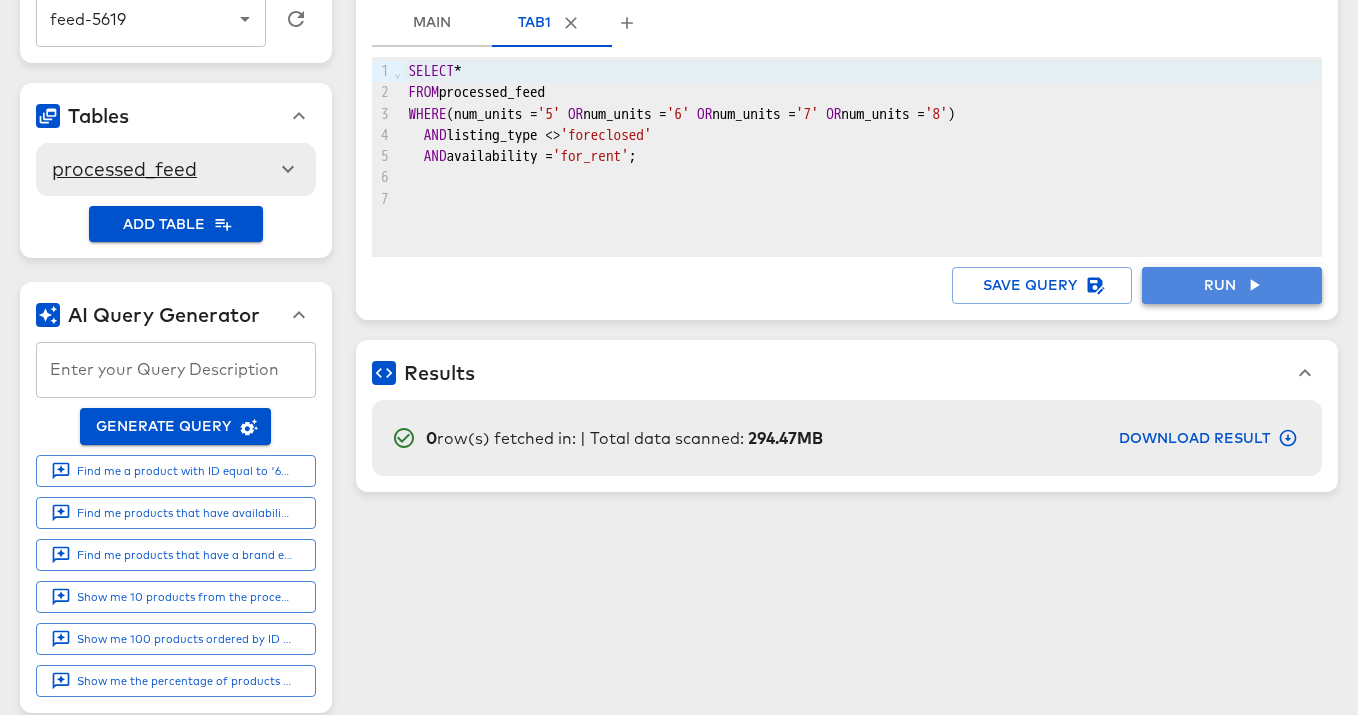 click 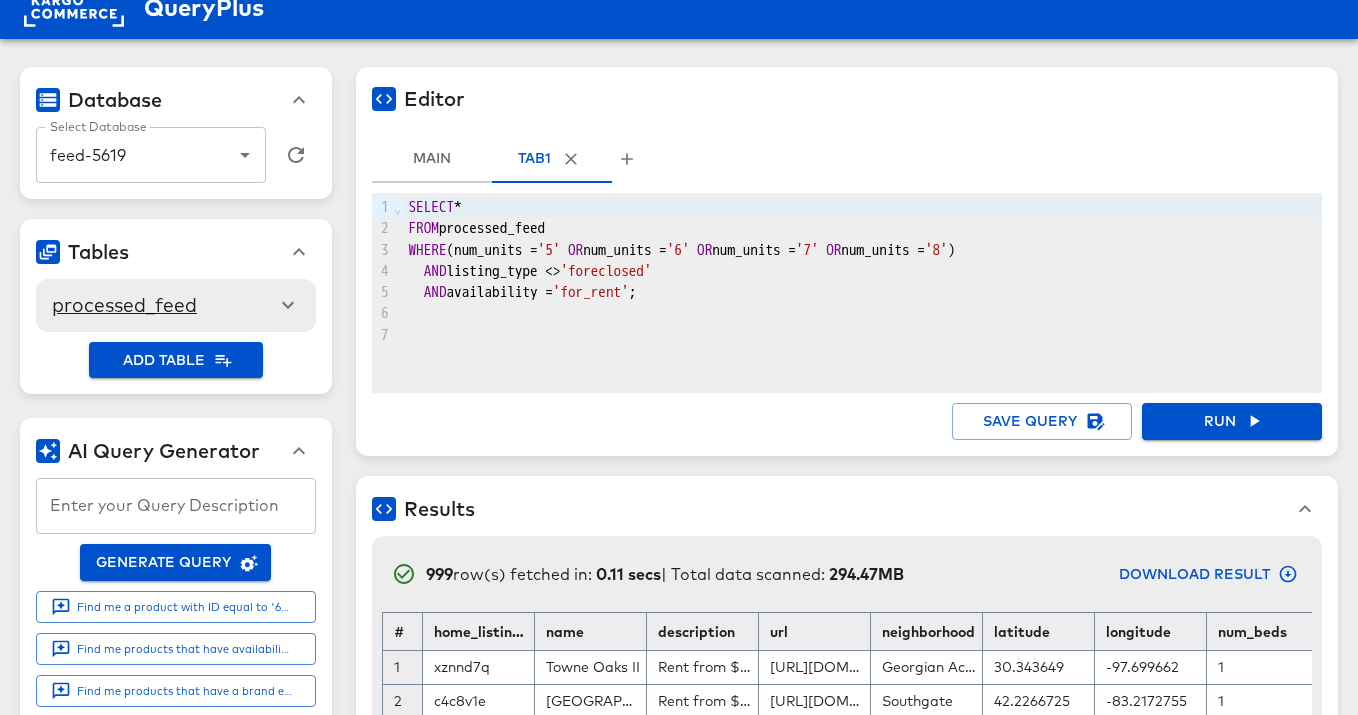 scroll, scrollTop: 22, scrollLeft: 0, axis: vertical 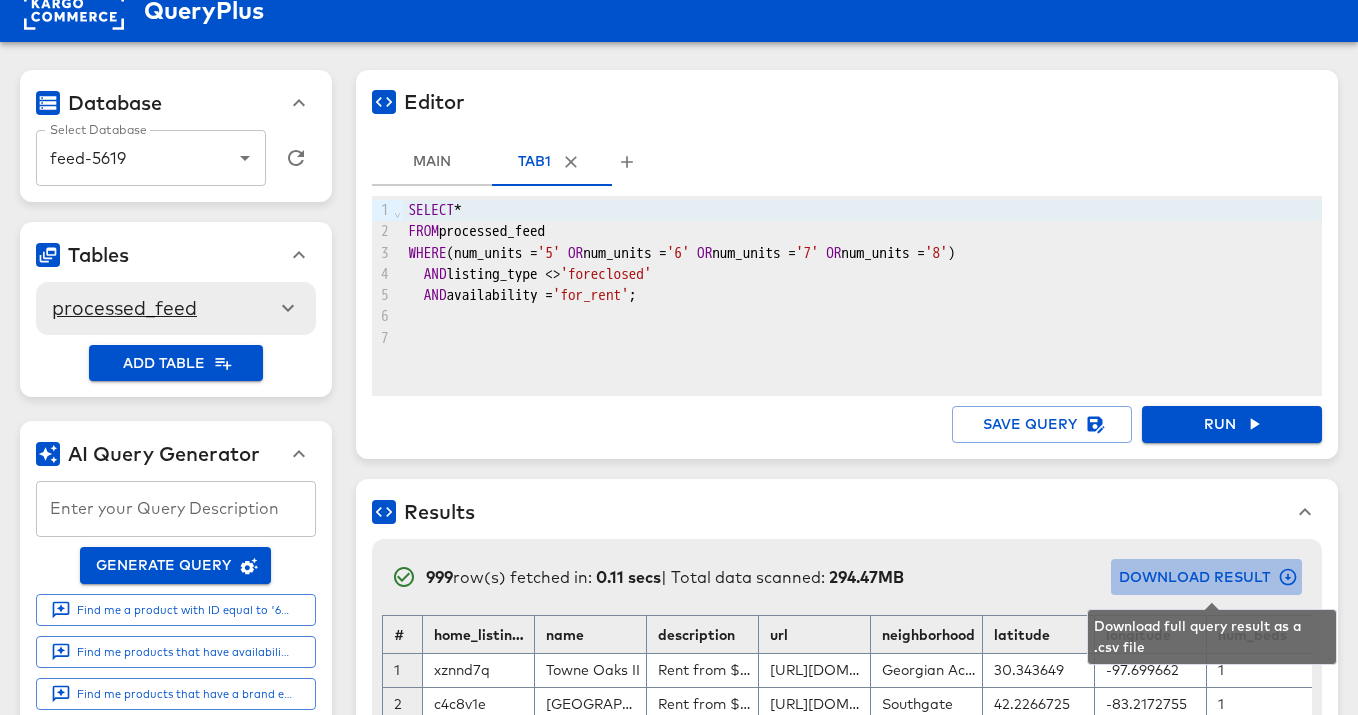 click on "Download Result" at bounding box center (1206, 577) 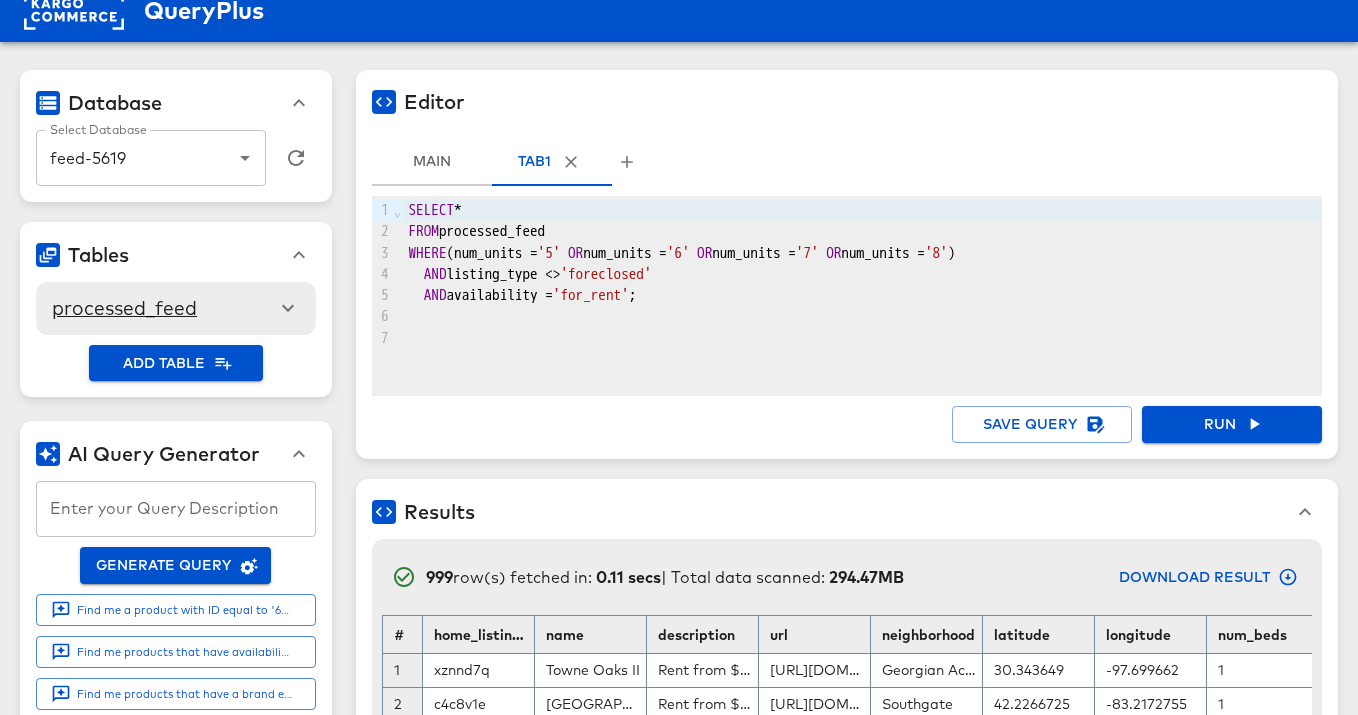 click 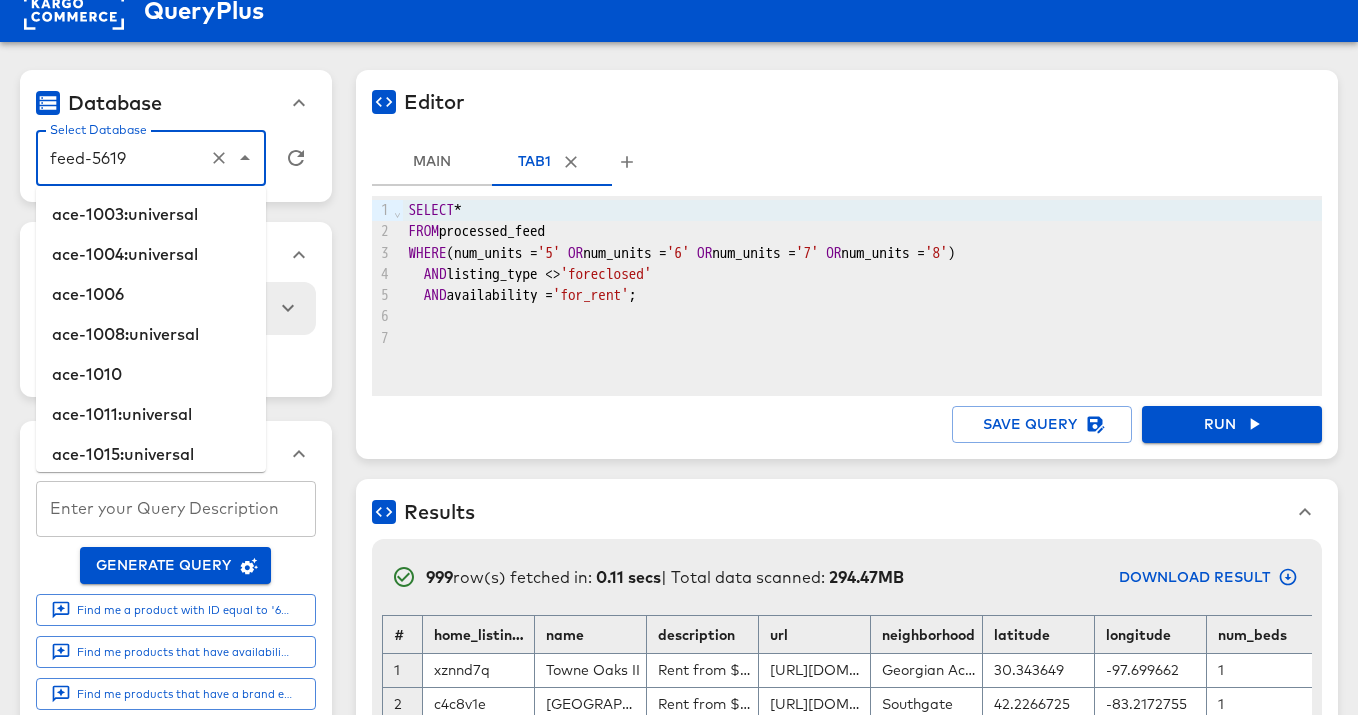 click on "feed-5619" at bounding box center [123, 158] 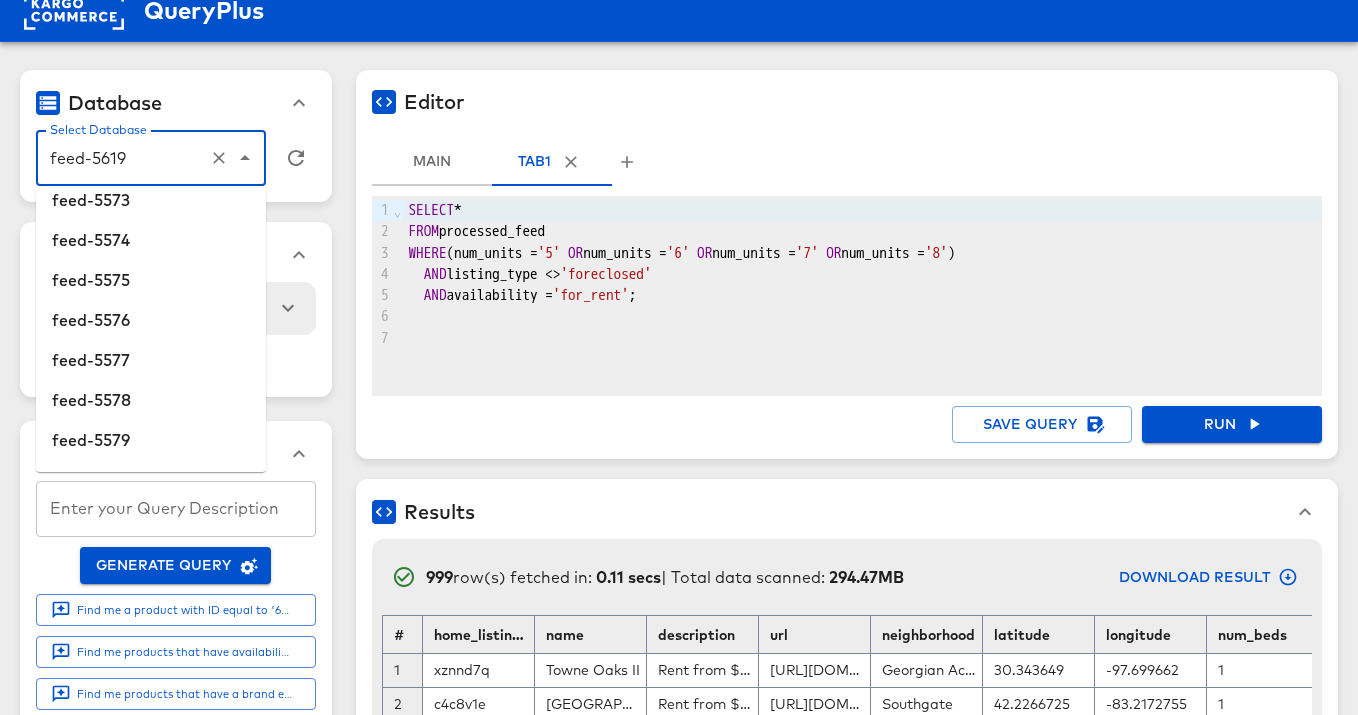 click on "feed-5619" at bounding box center (123, 158) 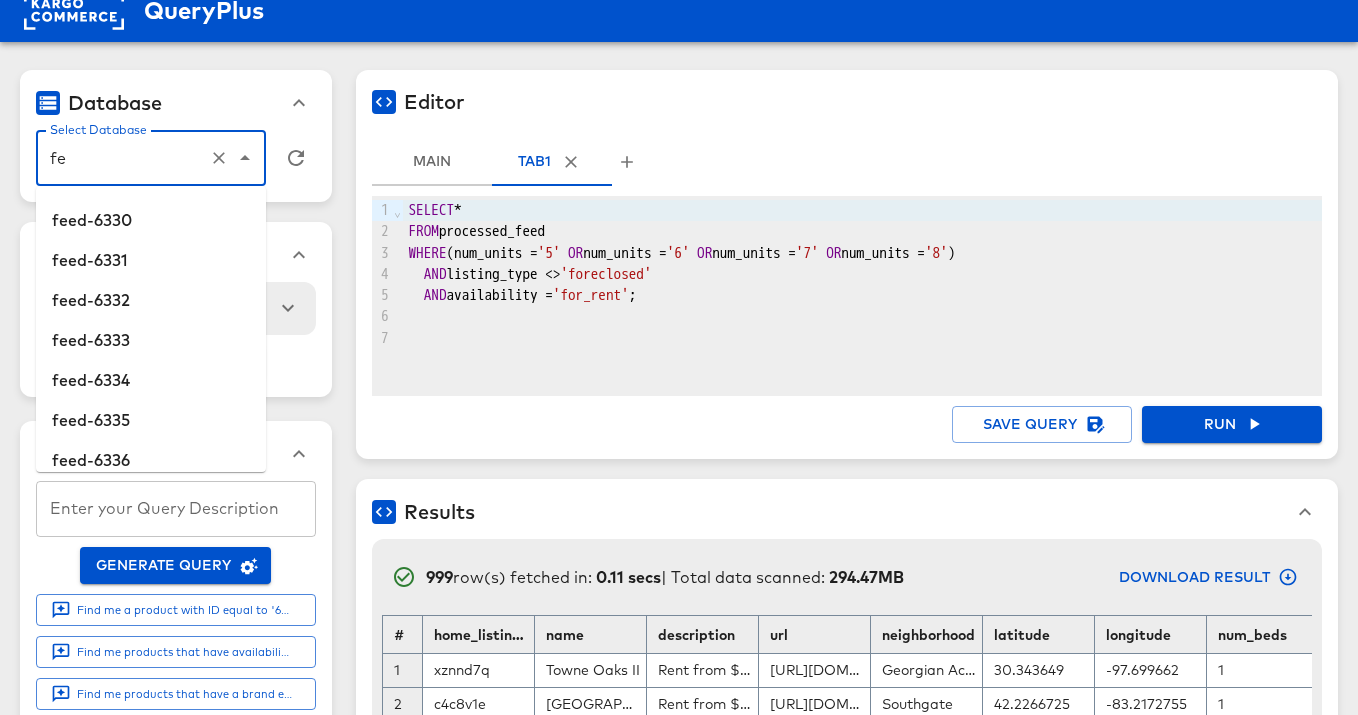 scroll, scrollTop: 38098, scrollLeft: 0, axis: vertical 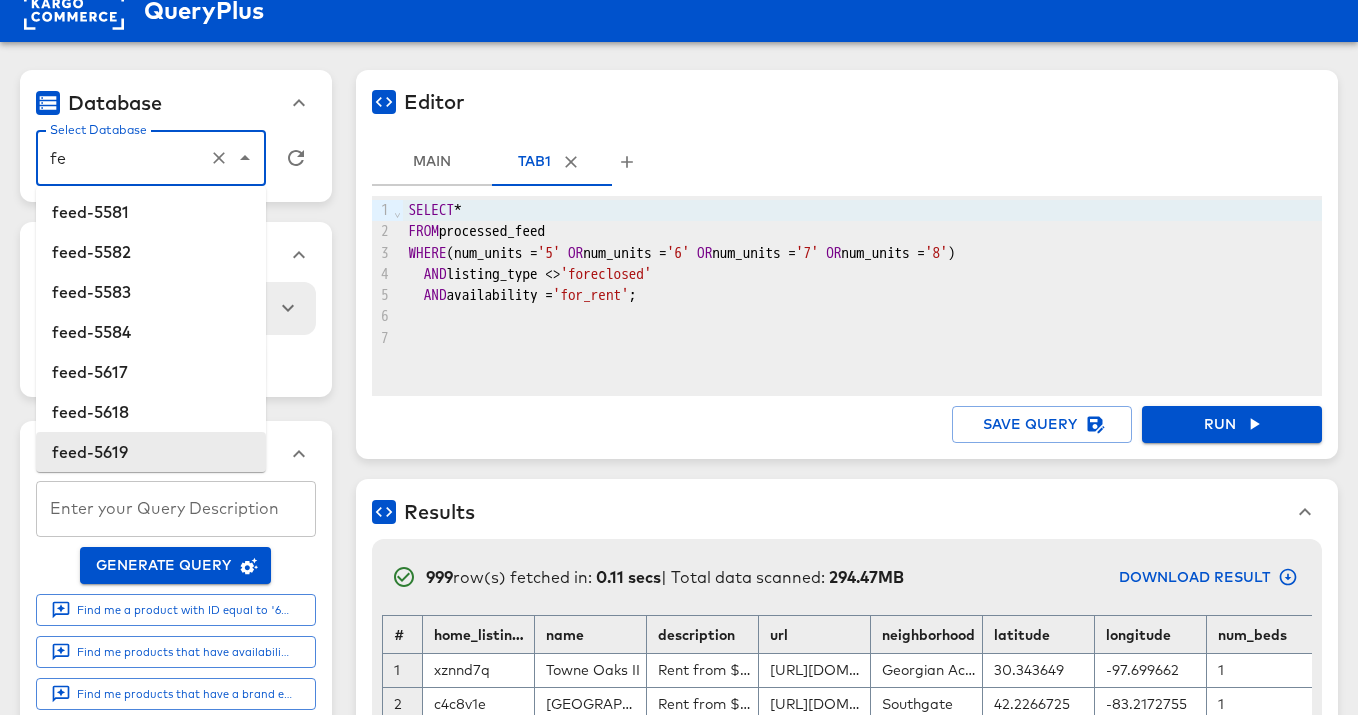 drag, startPoint x: 133, startPoint y: 162, endPoint x: 39, endPoint y: 159, distance: 94.04786 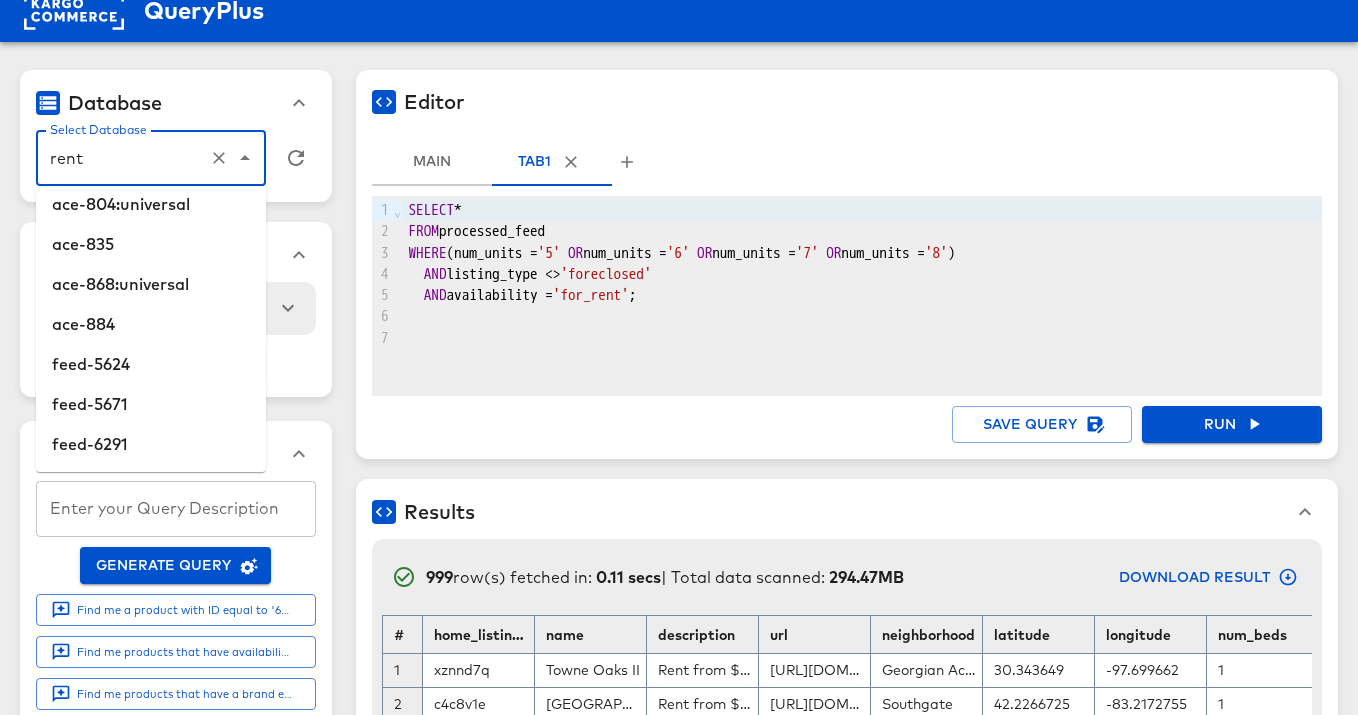 scroll, scrollTop: 0, scrollLeft: 0, axis: both 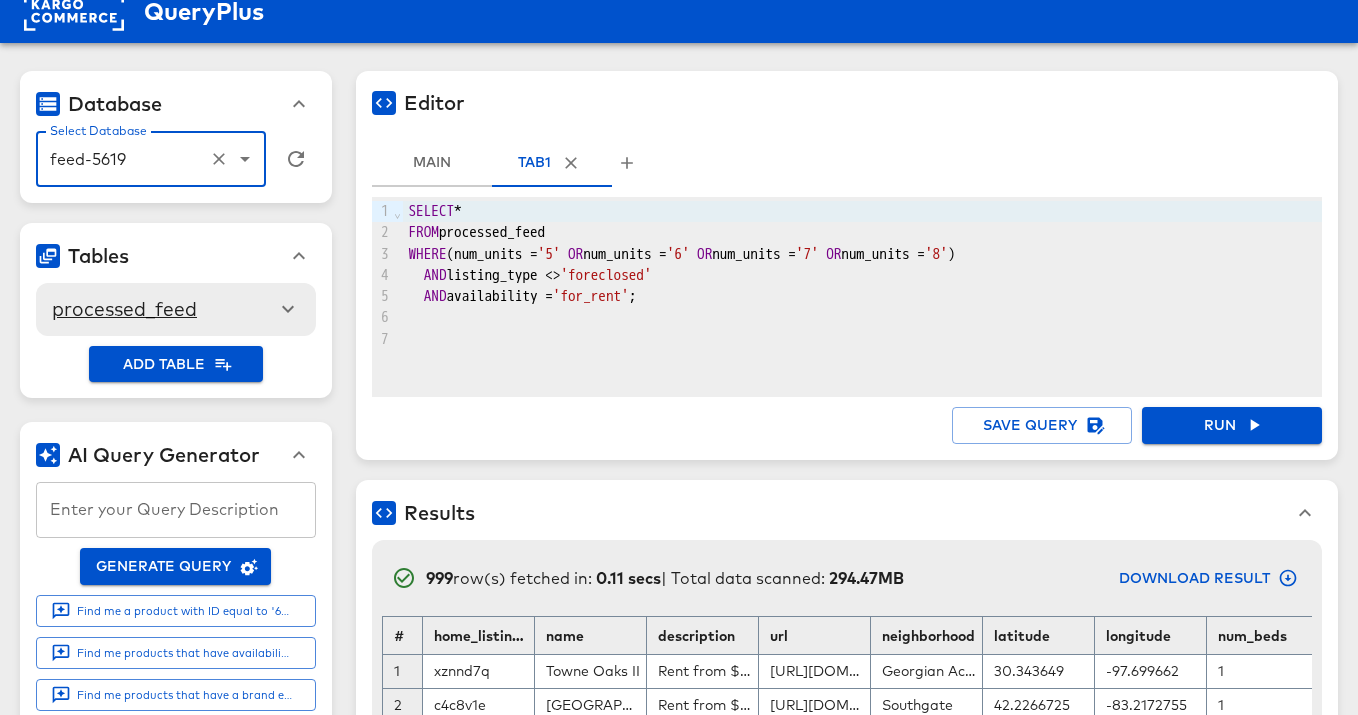 click on "feed-5619" at bounding box center (123, 159) 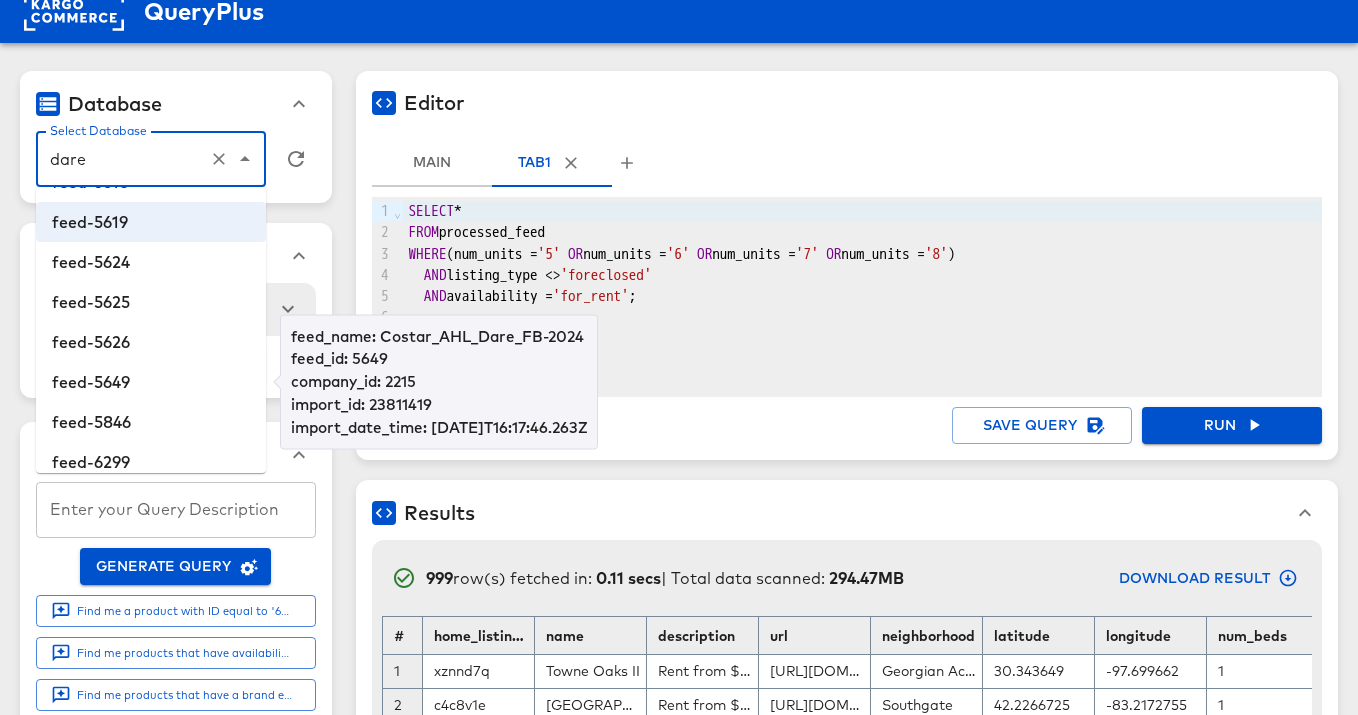 scroll, scrollTop: 730, scrollLeft: 0, axis: vertical 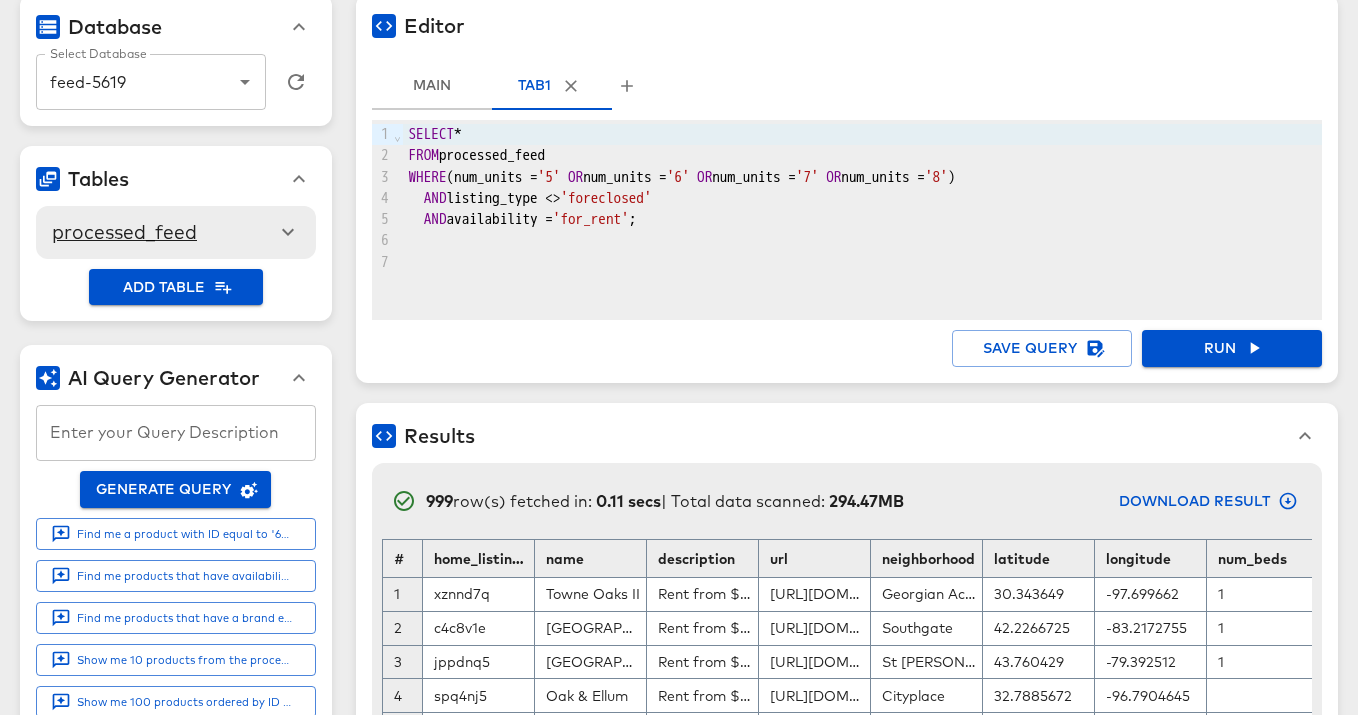click on "feed-5619" at bounding box center (123, 82) 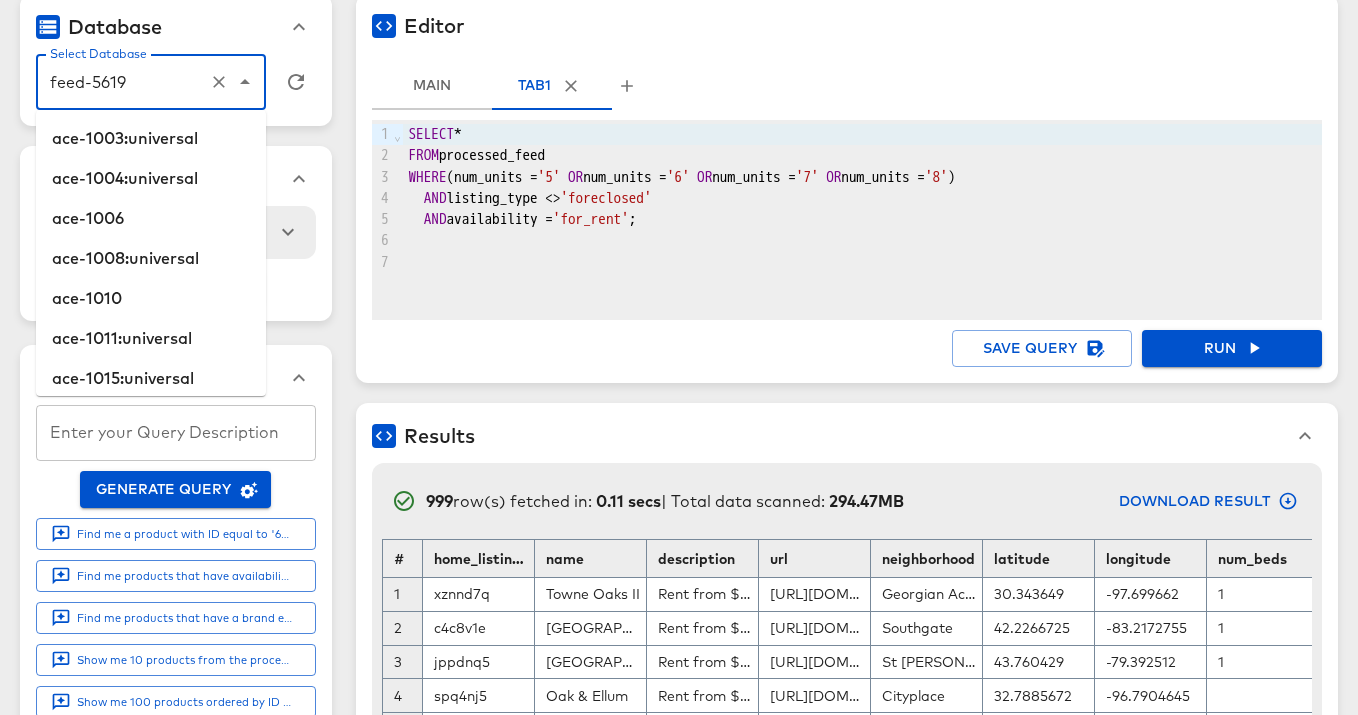 scroll, scrollTop: 56210, scrollLeft: 0, axis: vertical 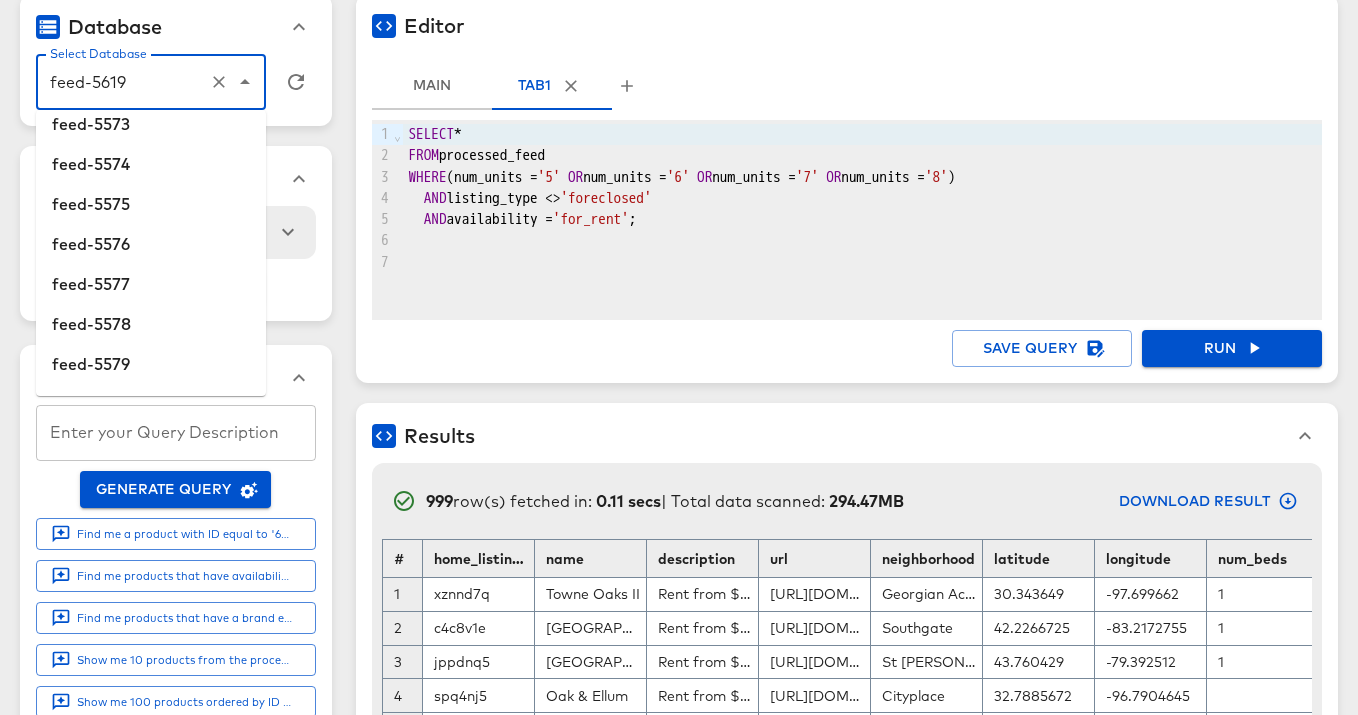 click on "feed-5619" at bounding box center (123, 82) 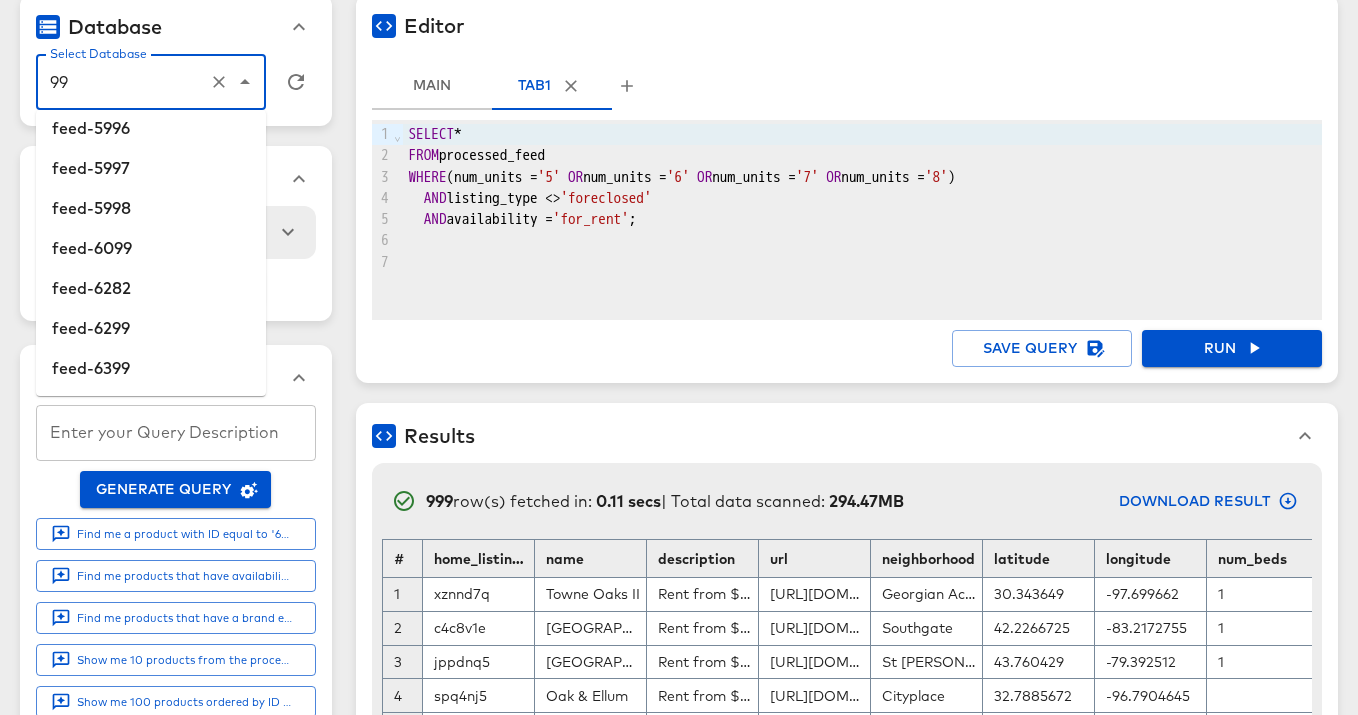 scroll, scrollTop: 0, scrollLeft: 0, axis: both 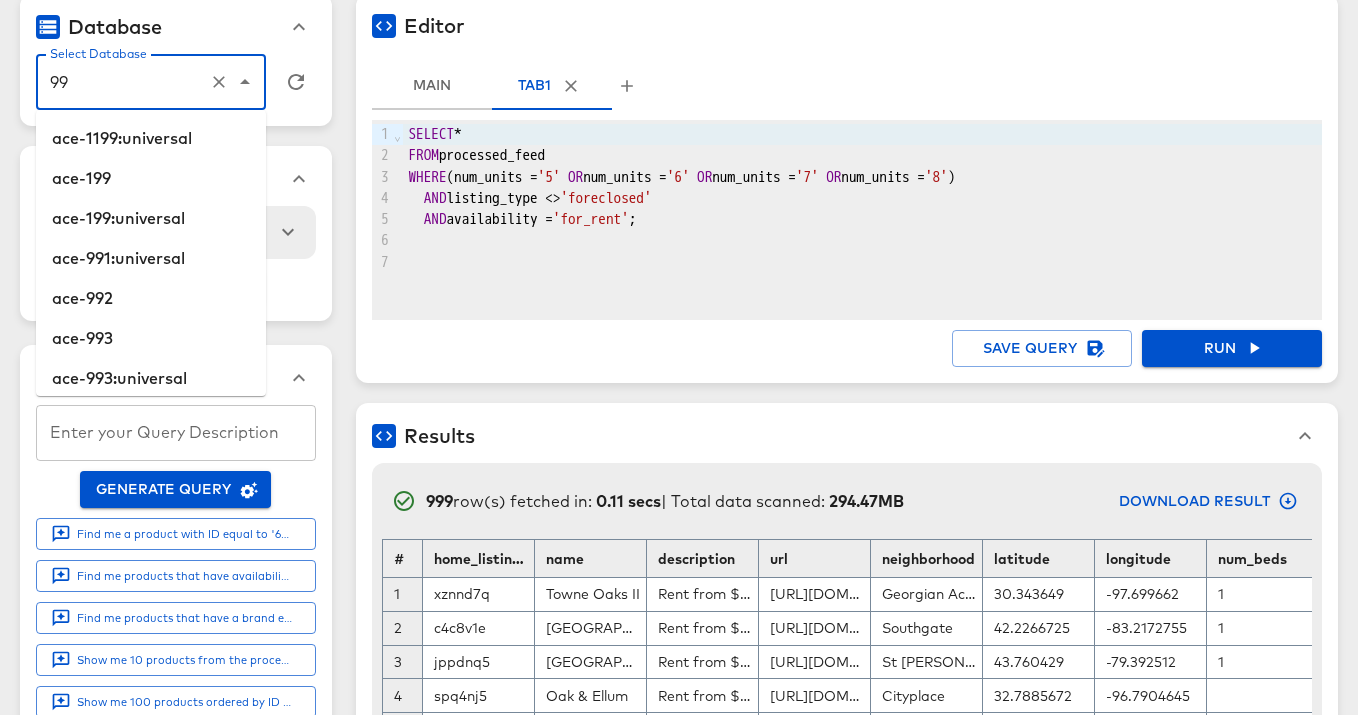 drag, startPoint x: 96, startPoint y: 78, endPoint x: 37, endPoint y: 80, distance: 59.03389 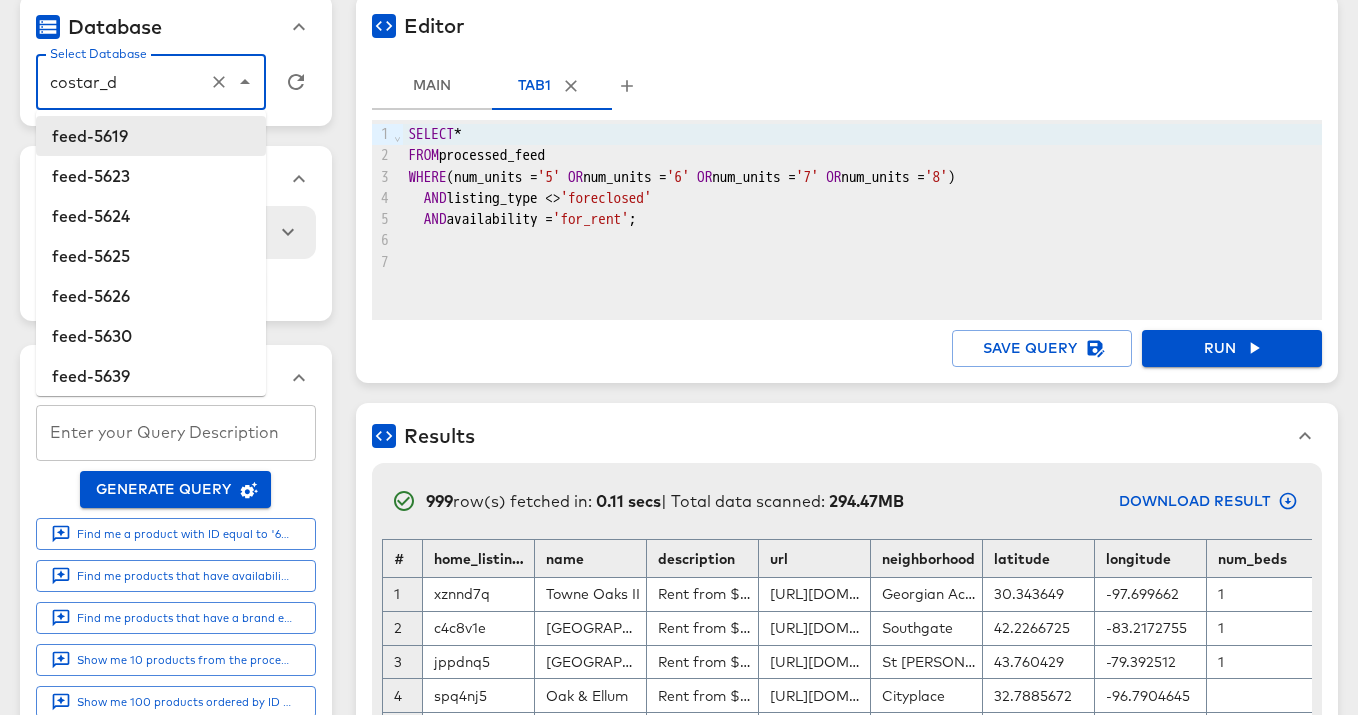 scroll, scrollTop: 0, scrollLeft: 0, axis: both 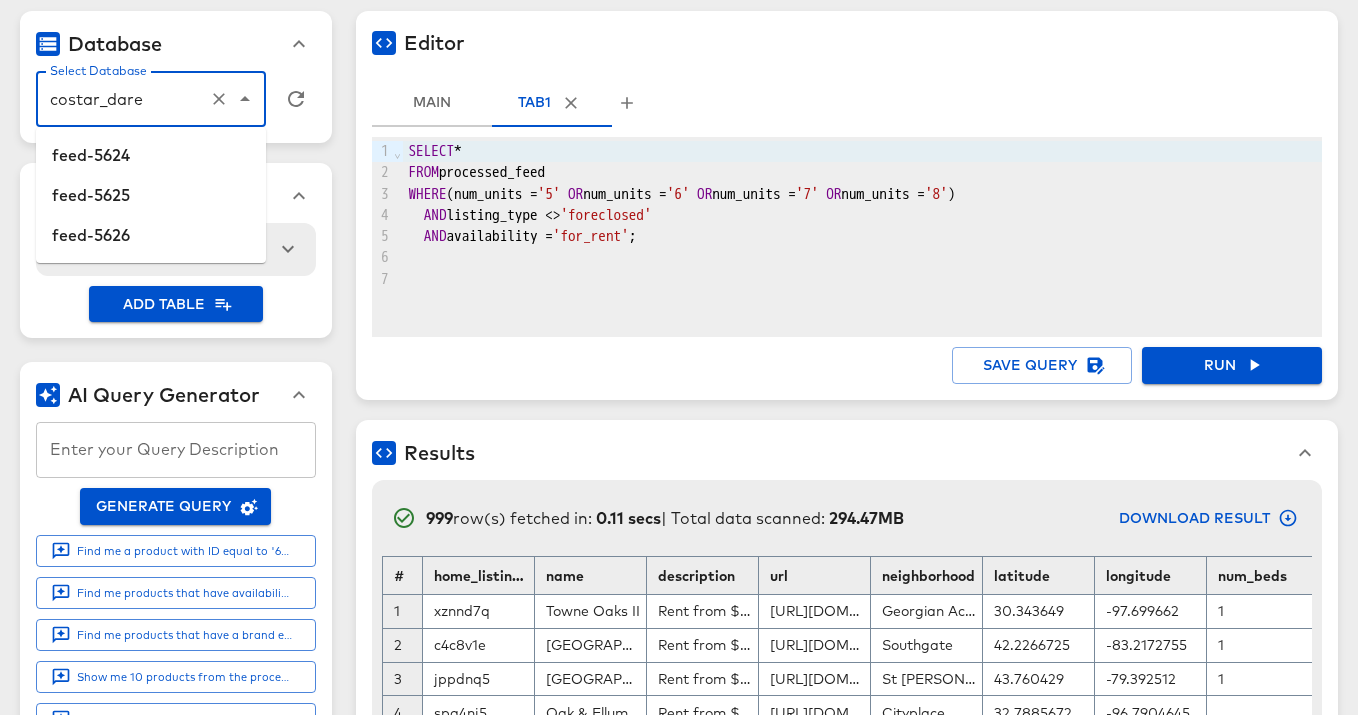 click on "costar_dare" at bounding box center (123, 99) 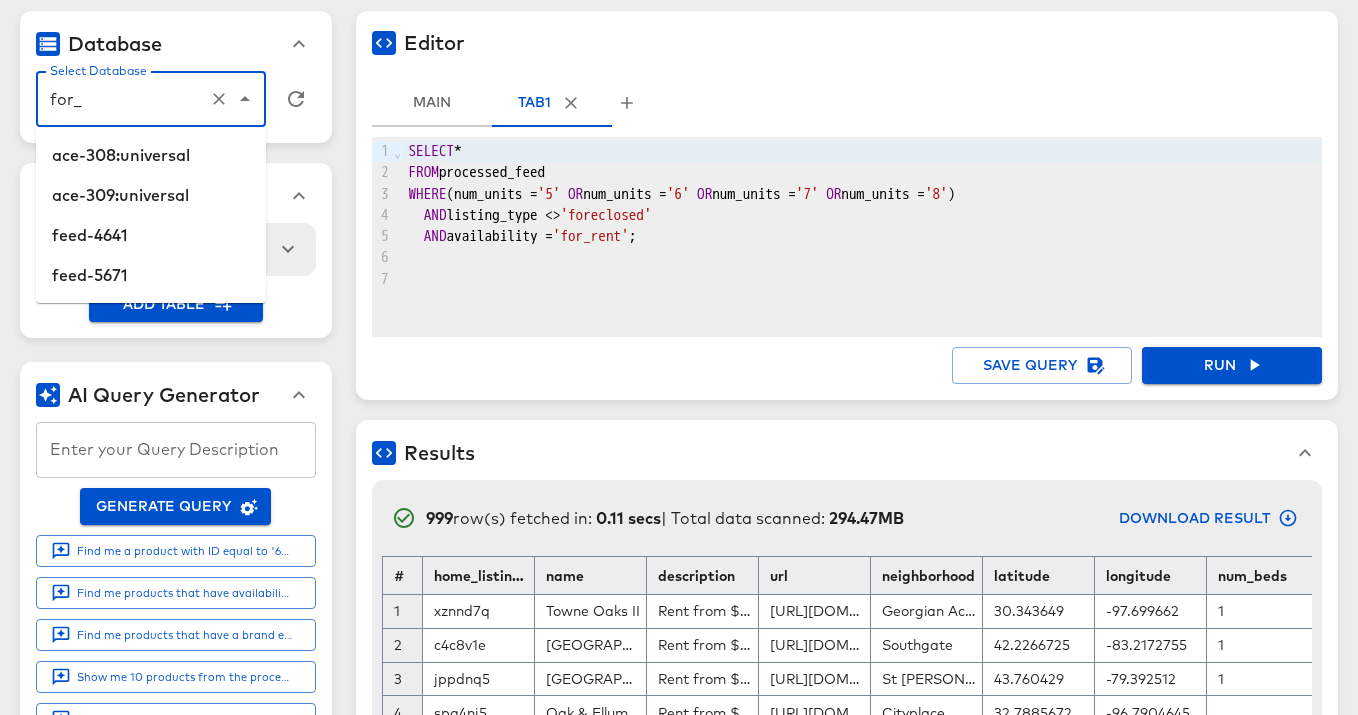 scroll, scrollTop: 0, scrollLeft: 0, axis: both 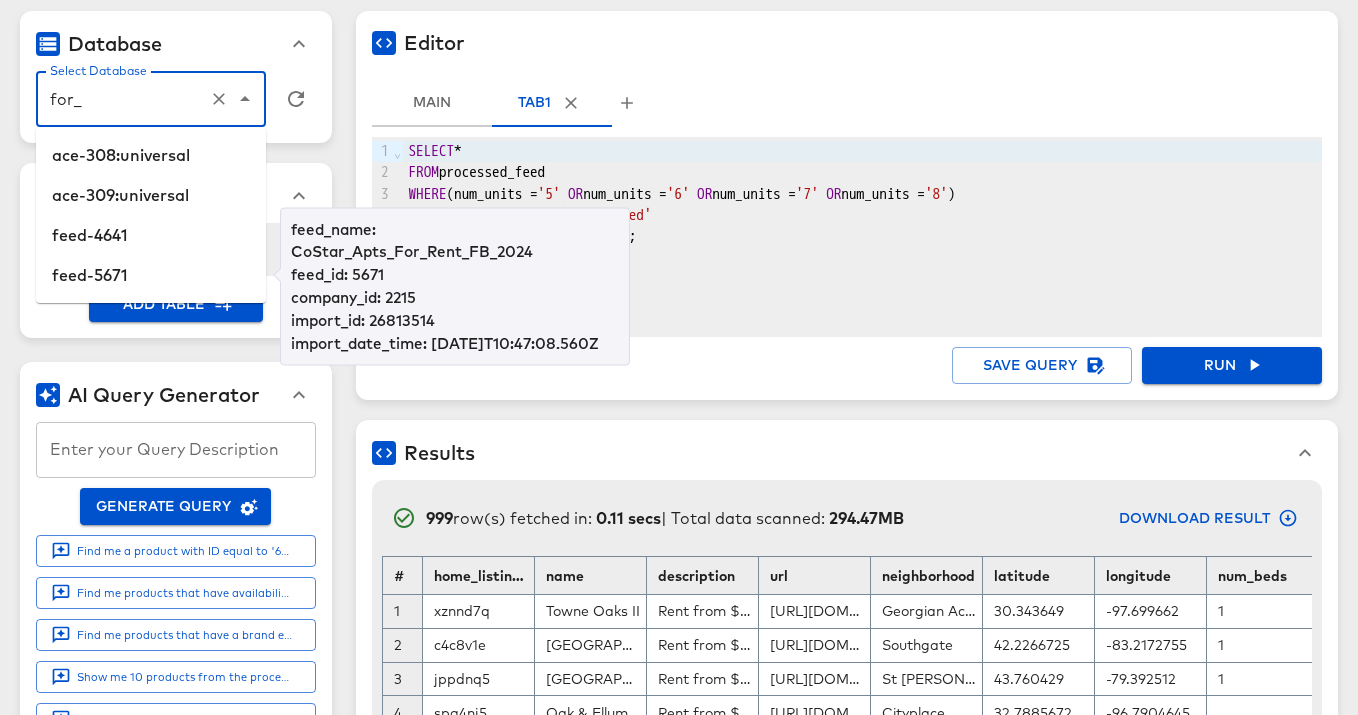 click on "feed-5671" at bounding box center [151, 275] 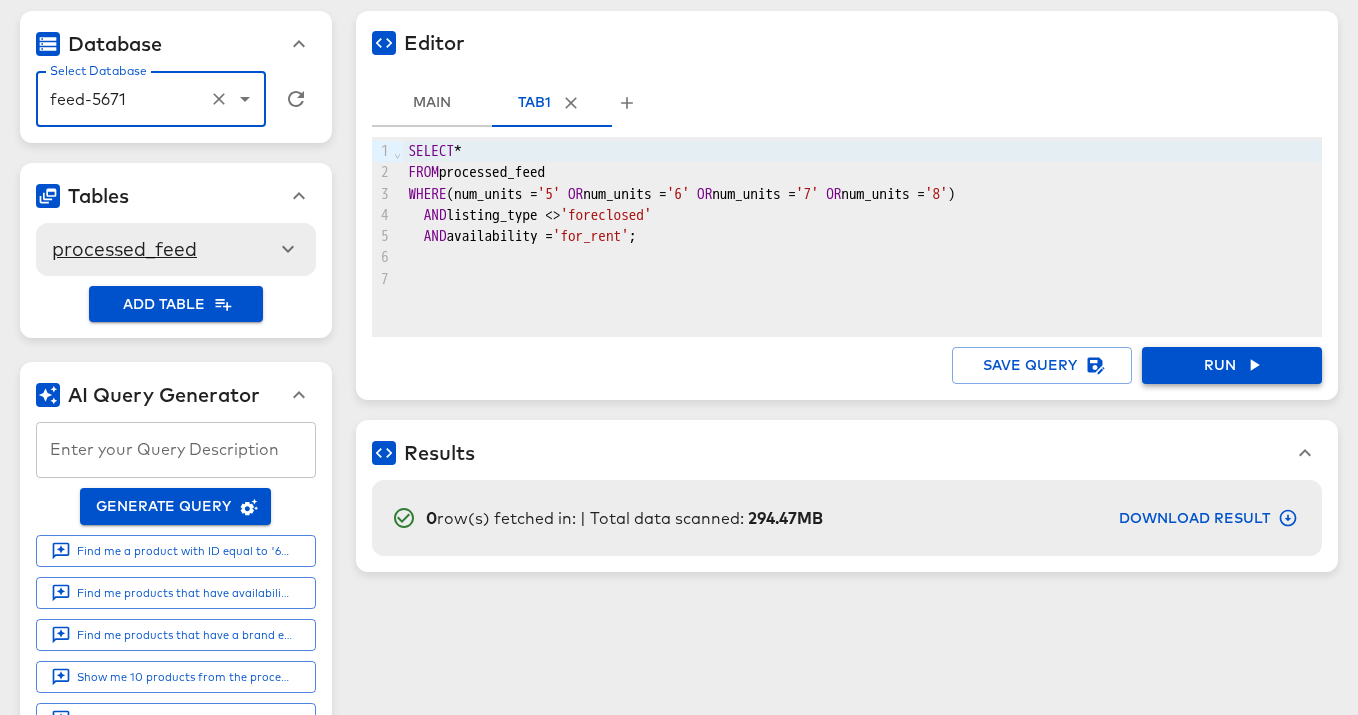 click on "Run" at bounding box center (1232, 365) 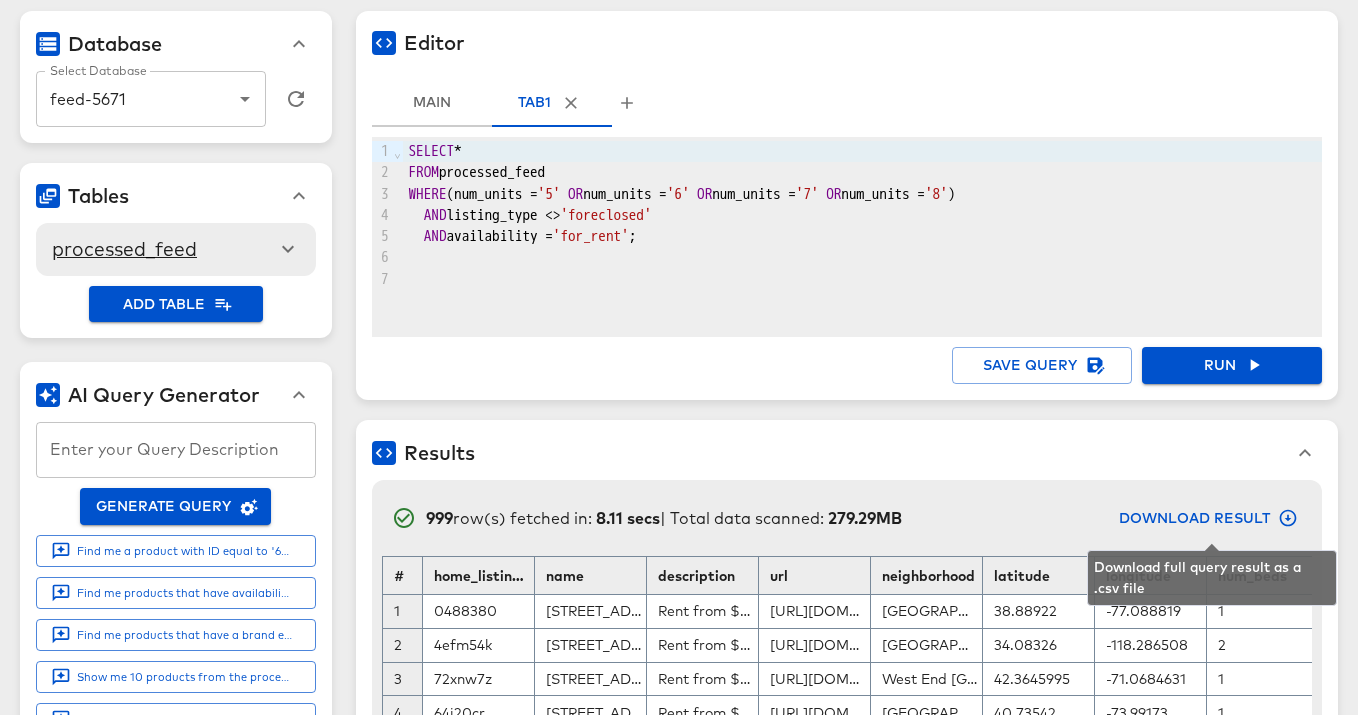 click on "Download Result" at bounding box center (1206, 518) 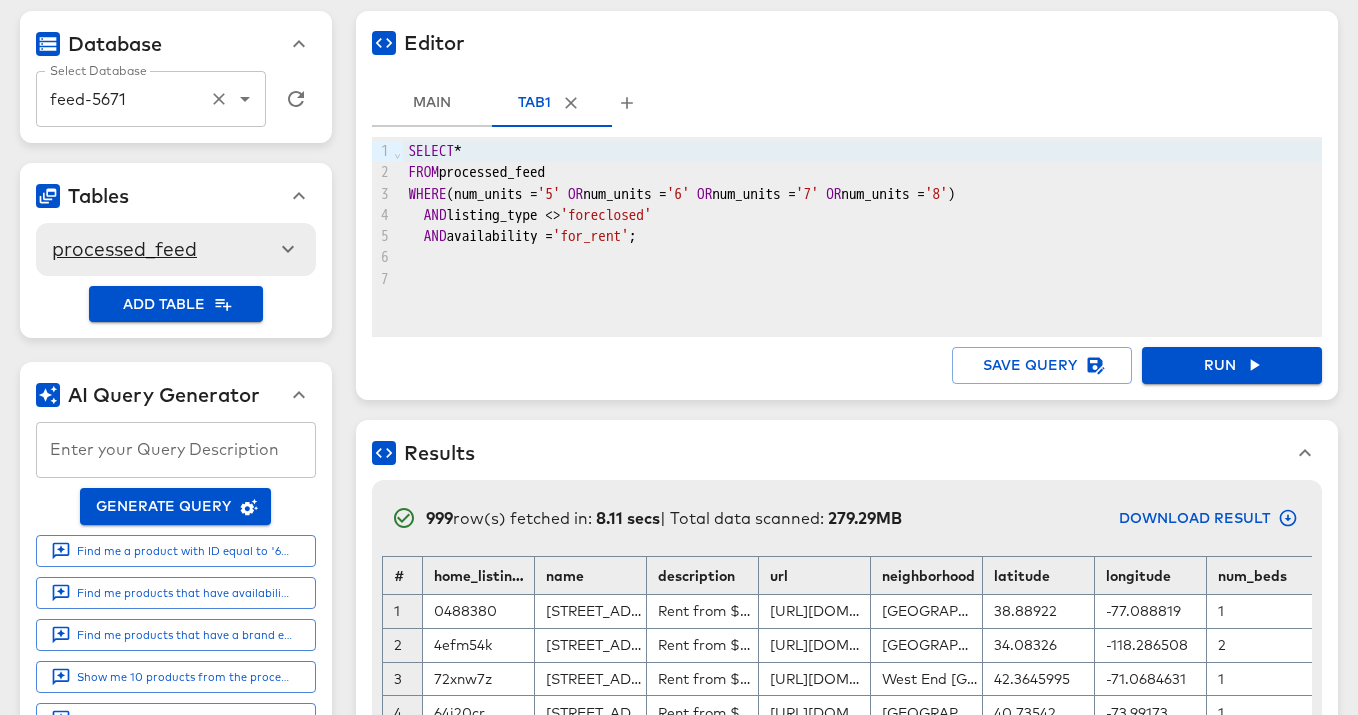 click on "feed-5671" at bounding box center (123, 99) 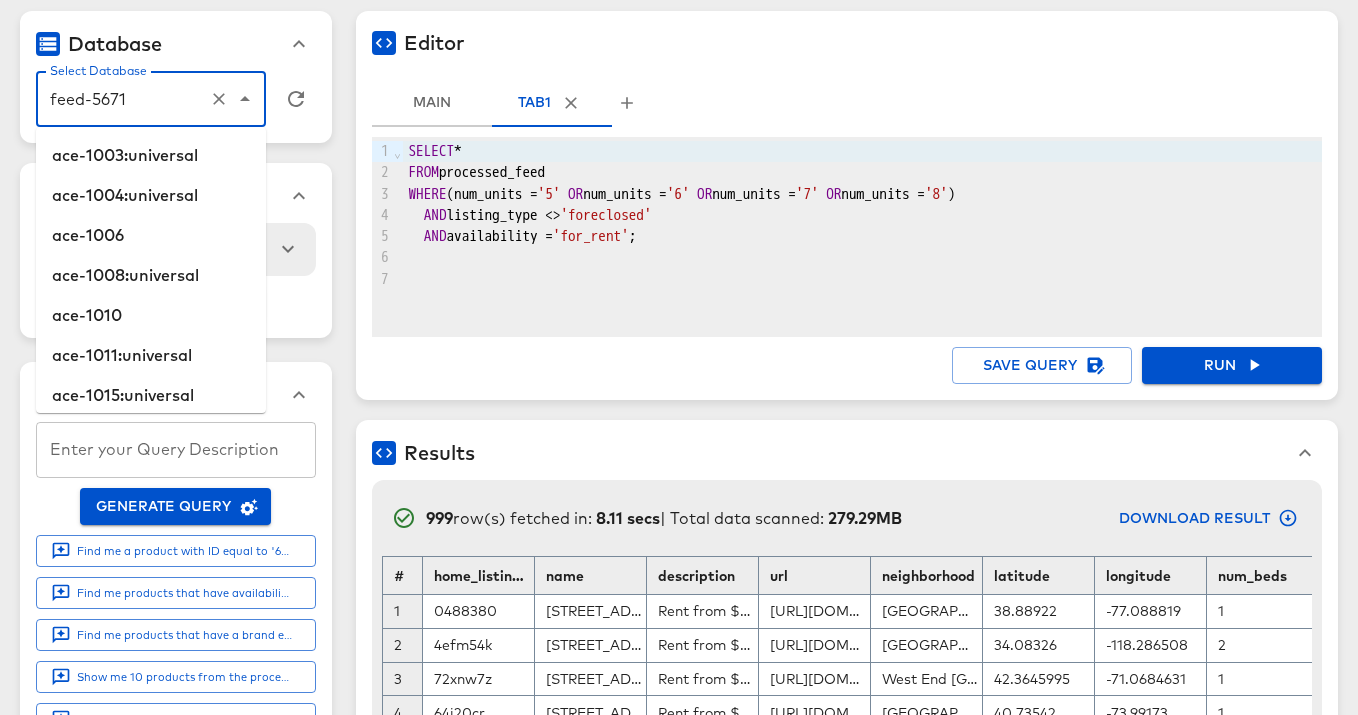drag, startPoint x: 46, startPoint y: 90, endPoint x: 26, endPoint y: 90, distance: 20 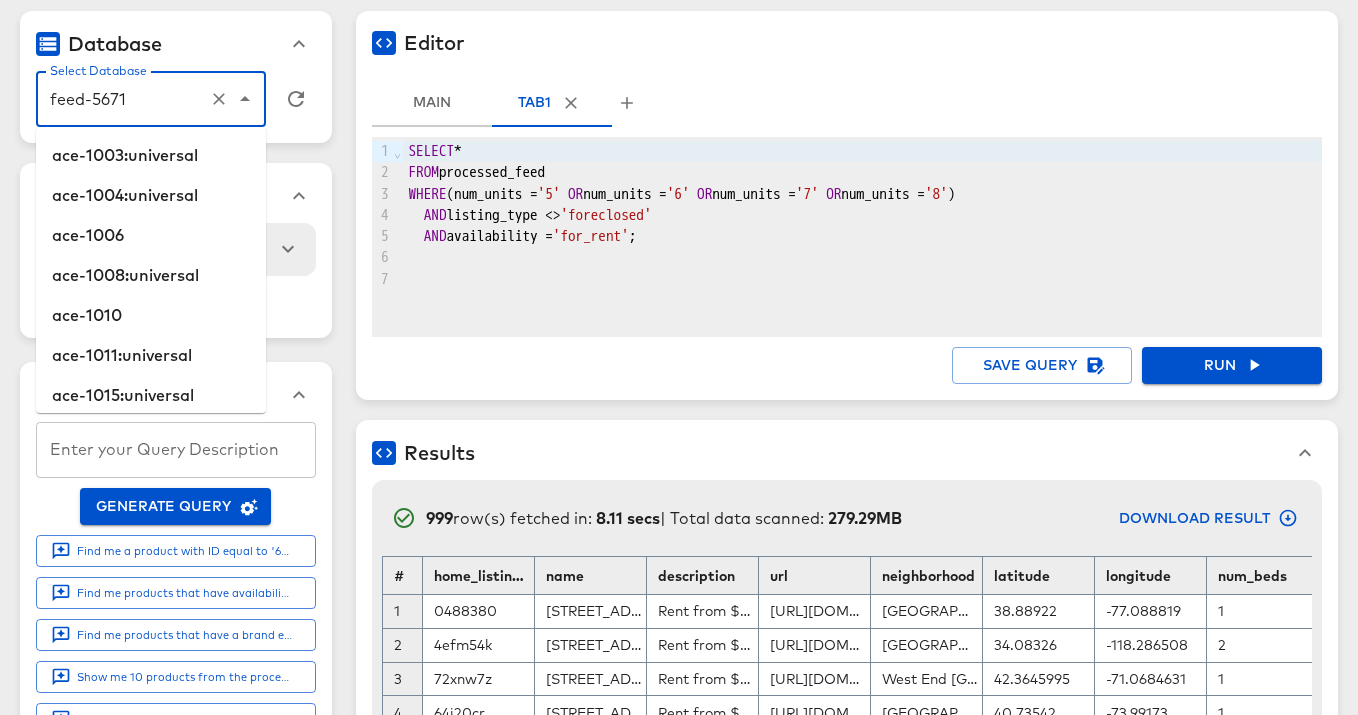 click on "Database Select Database feed-5671 Select Database" at bounding box center [176, 77] 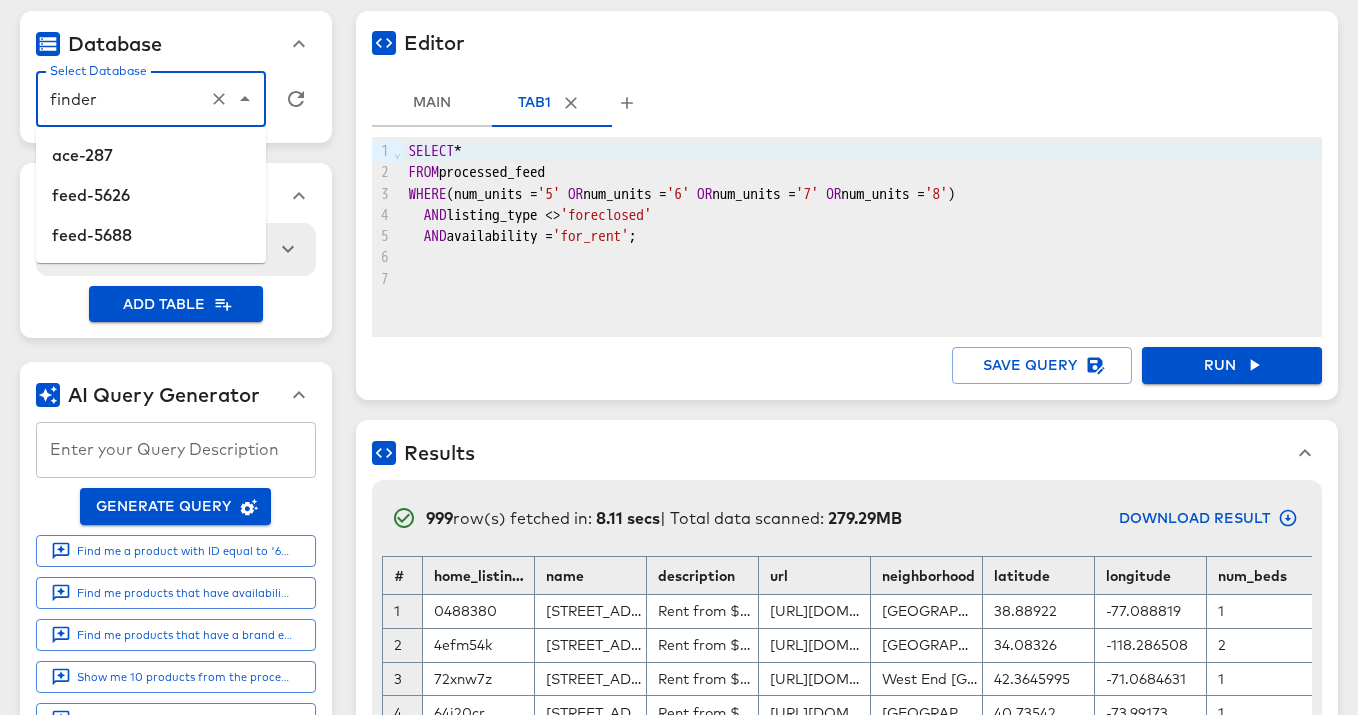 scroll, scrollTop: 0, scrollLeft: 0, axis: both 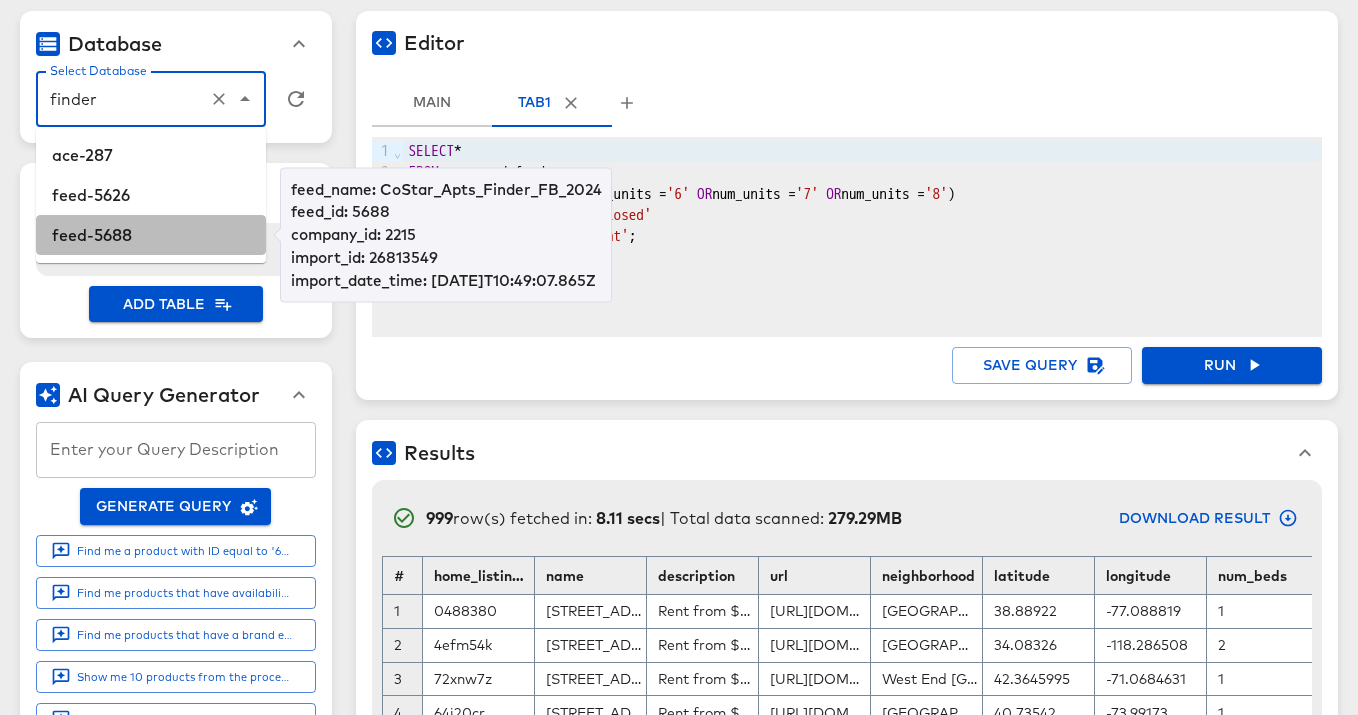click on "feed-5688" at bounding box center [151, 235] 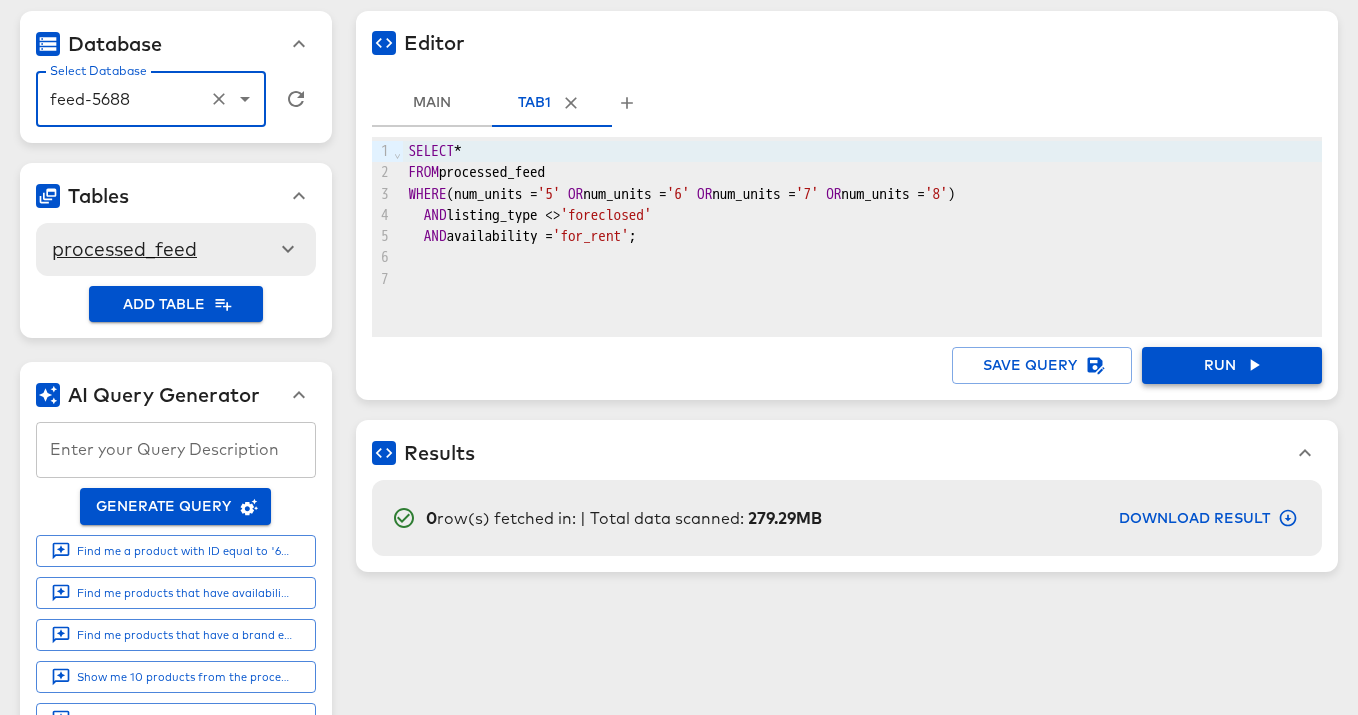 type on "feed-5688" 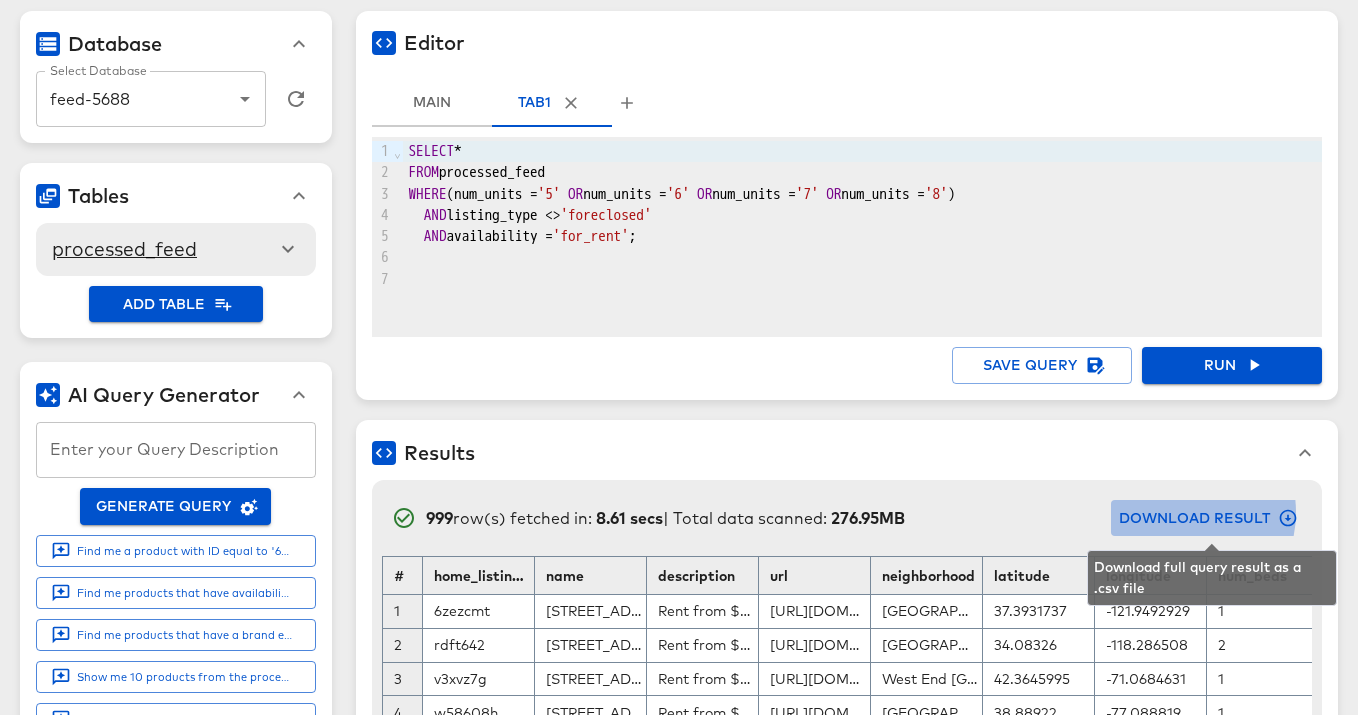 click on "Download Result" at bounding box center [1206, 518] 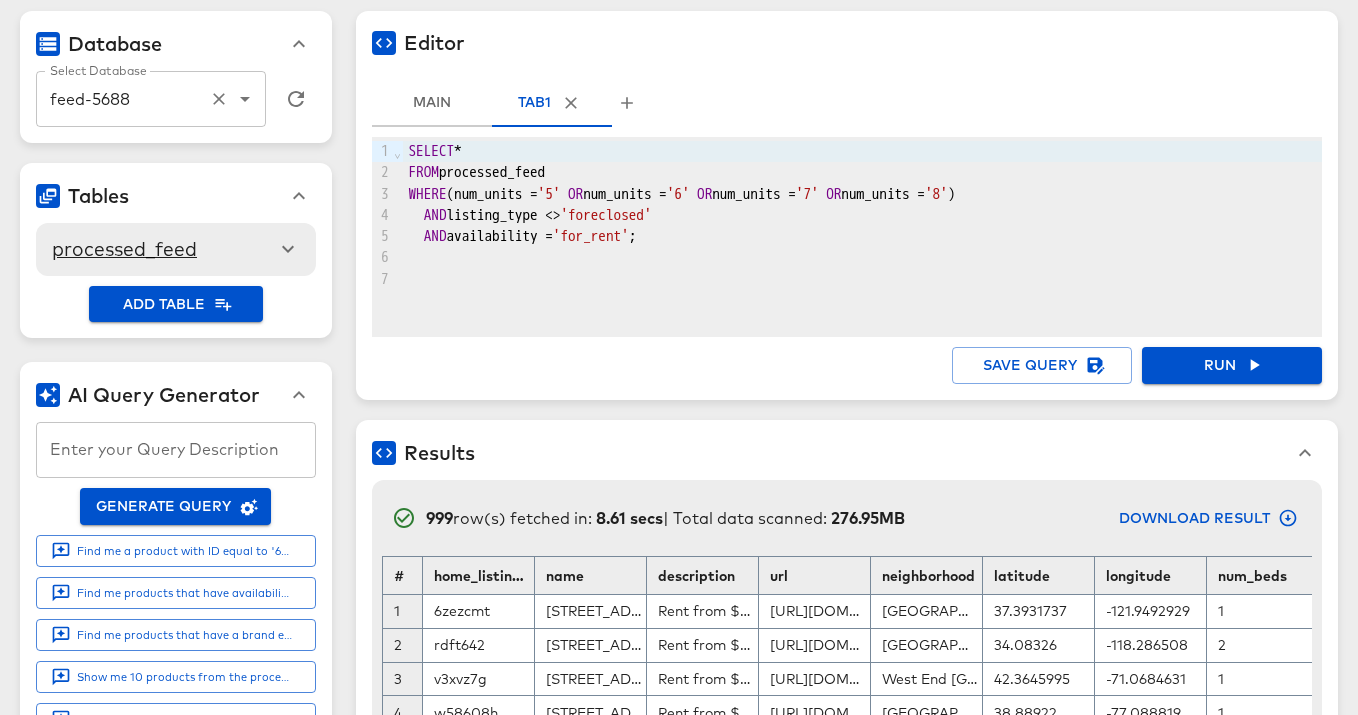 click on "feed-5688" at bounding box center (123, 99) 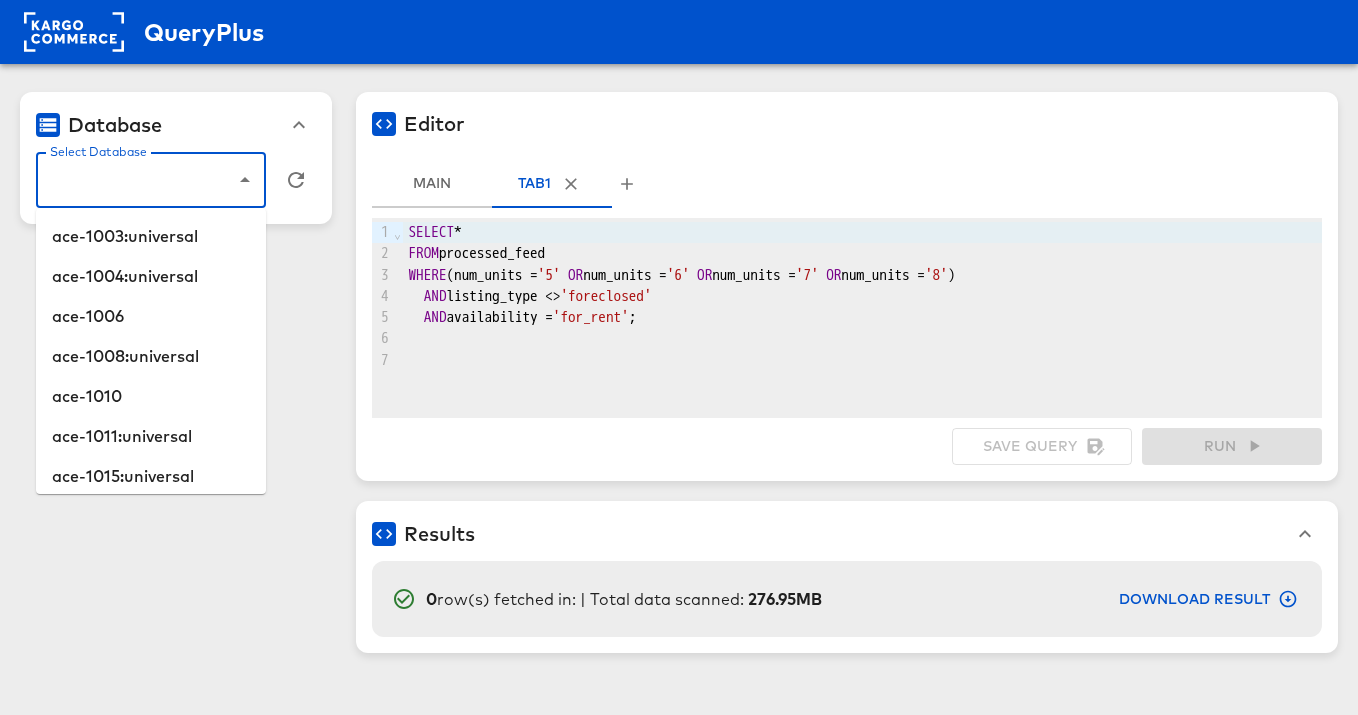 scroll, scrollTop: 0, scrollLeft: 0, axis: both 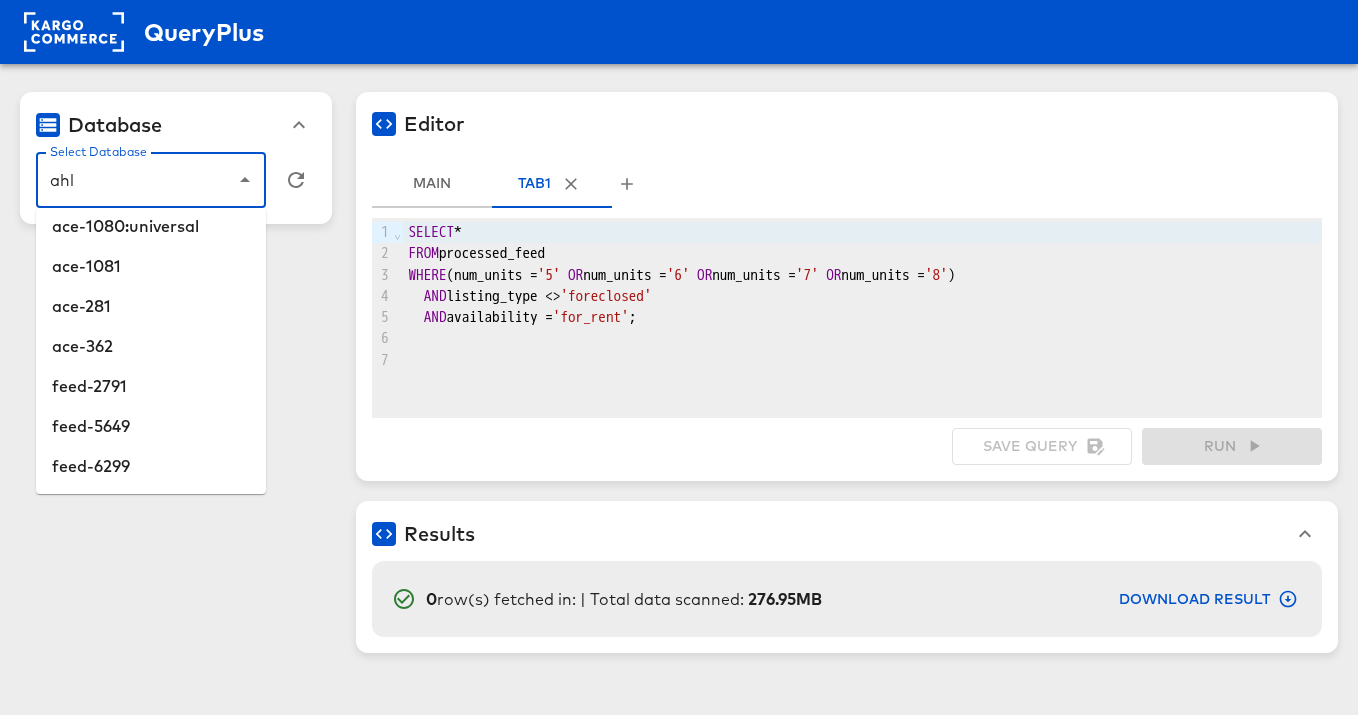 type on "ahl" 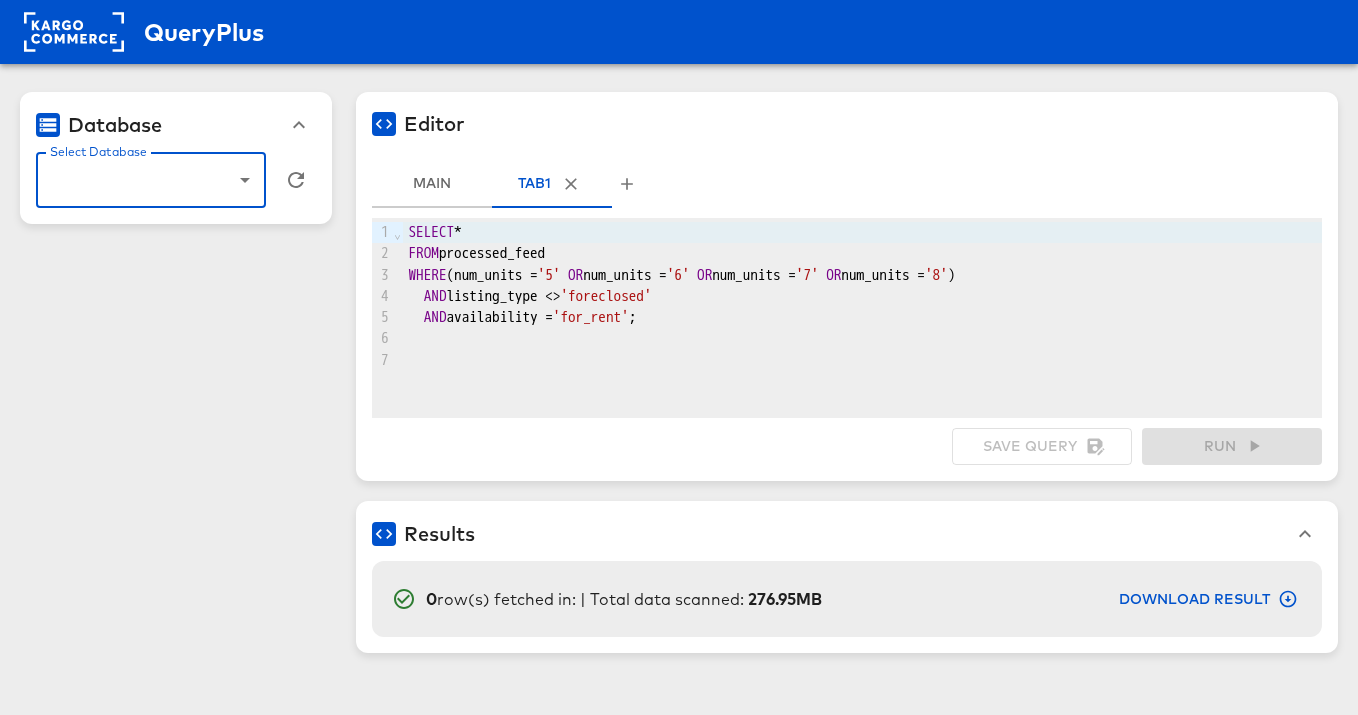 click on "Select Database" at bounding box center [136, 180] 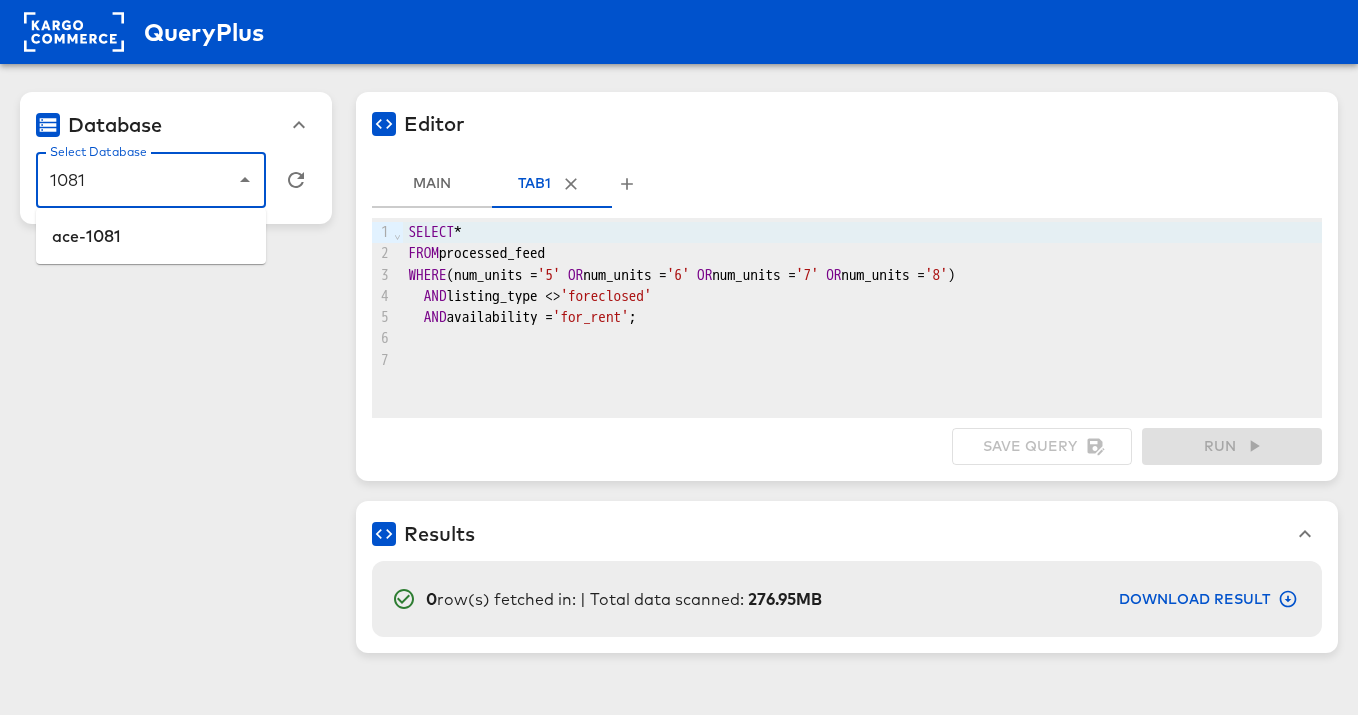drag, startPoint x: 115, startPoint y: 174, endPoint x: 4, endPoint y: 176, distance: 111.01801 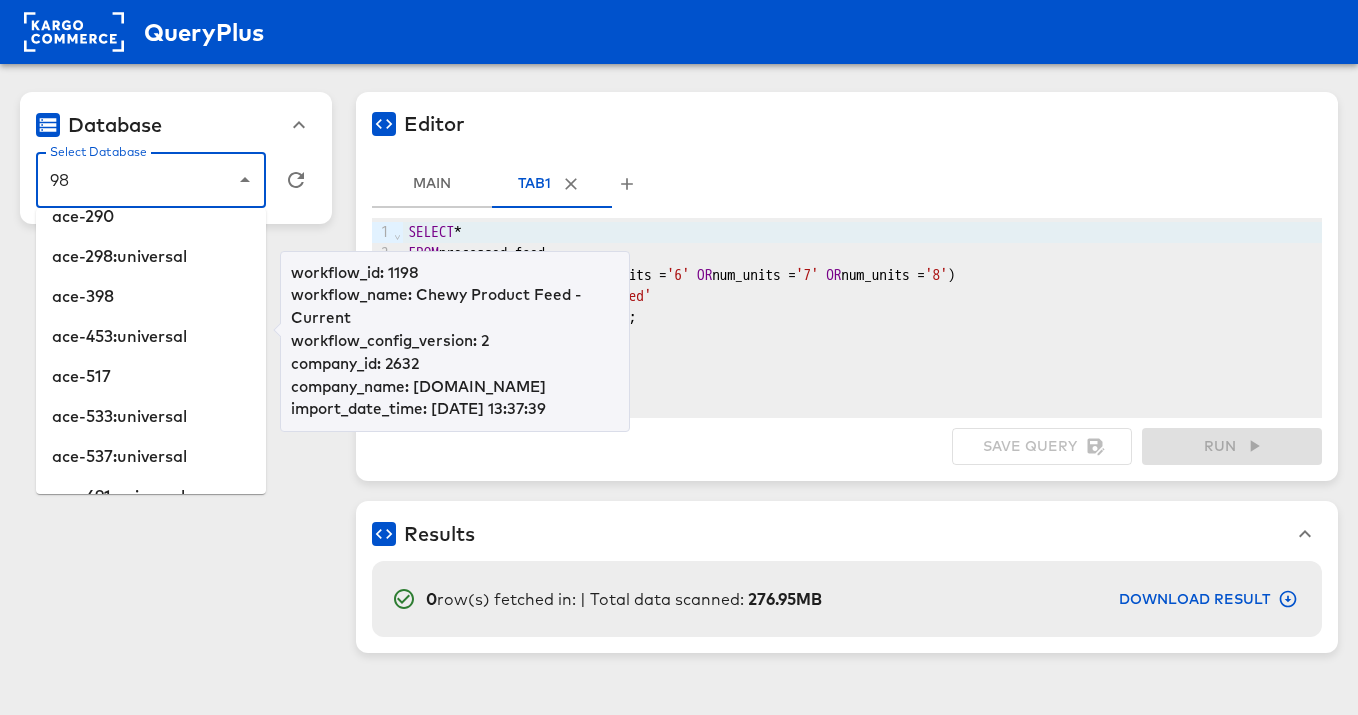 scroll, scrollTop: 0, scrollLeft: 0, axis: both 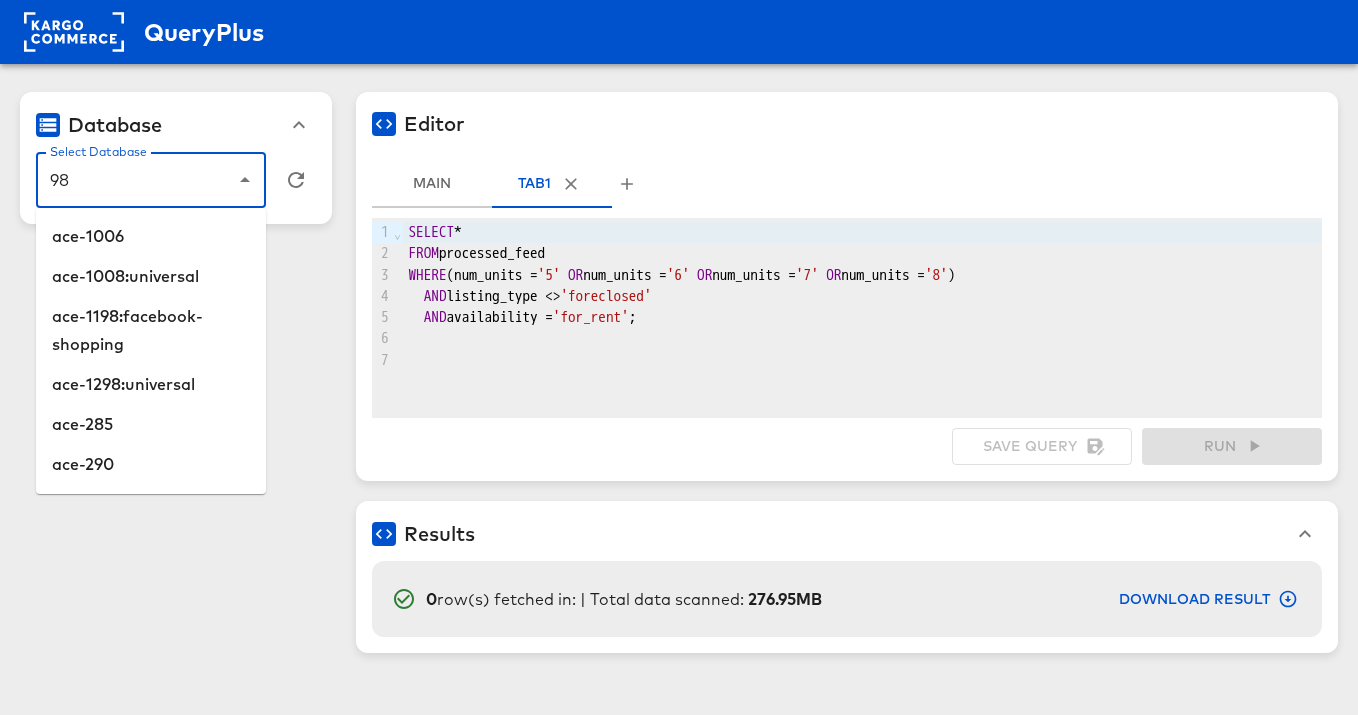 click on "98" at bounding box center [136, 180] 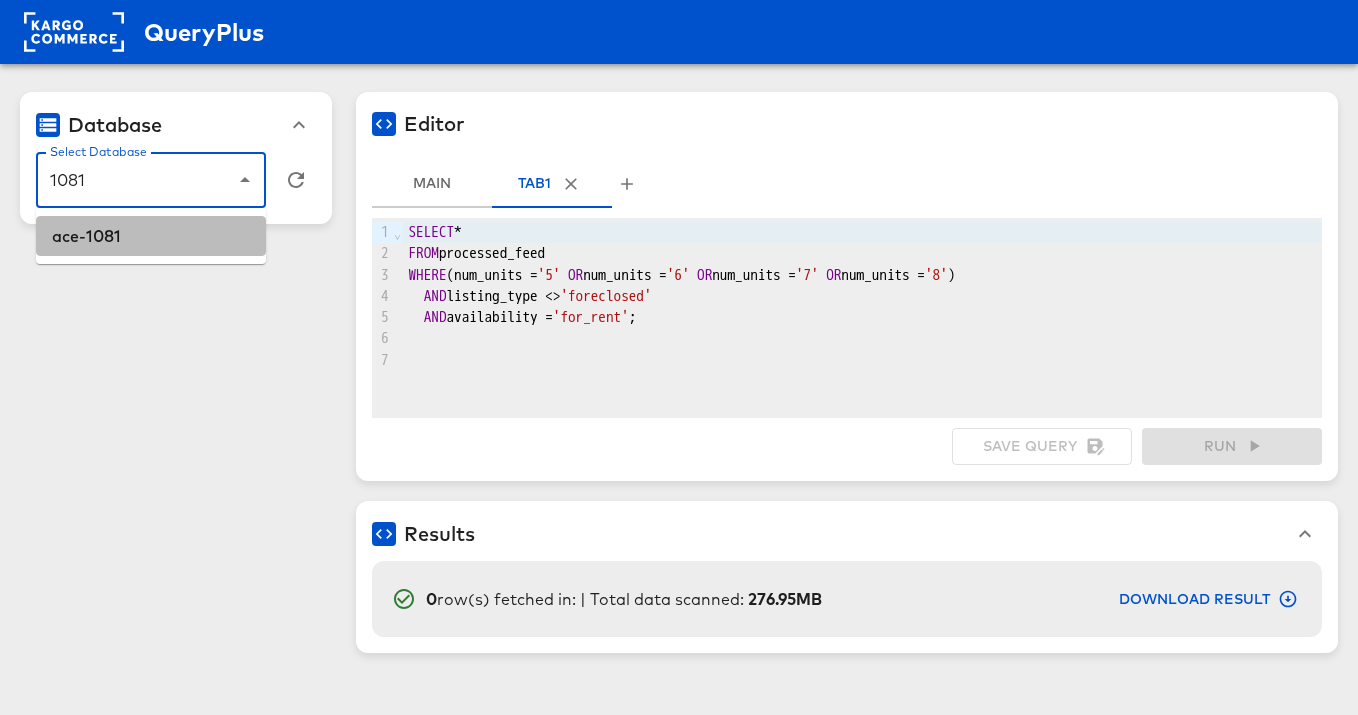 click on "ace-1081" at bounding box center (151, 236) 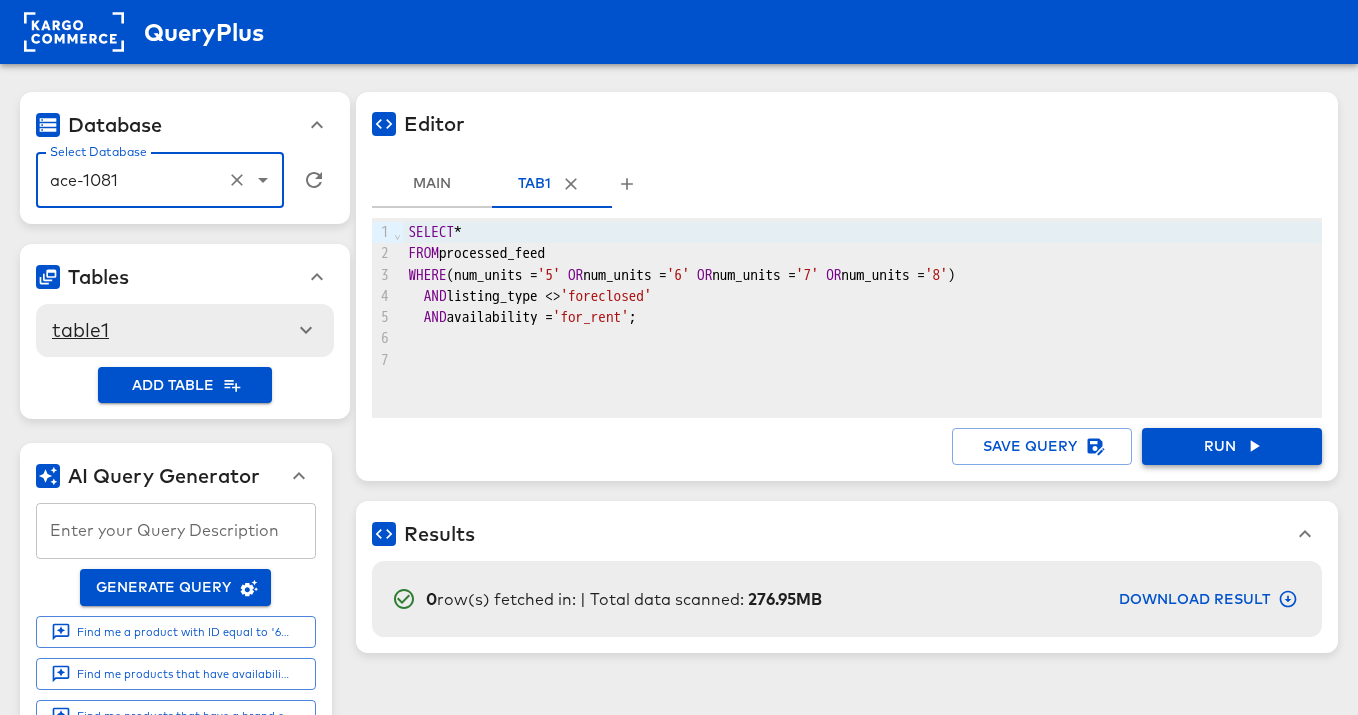 click on "Run" at bounding box center [1232, 446] 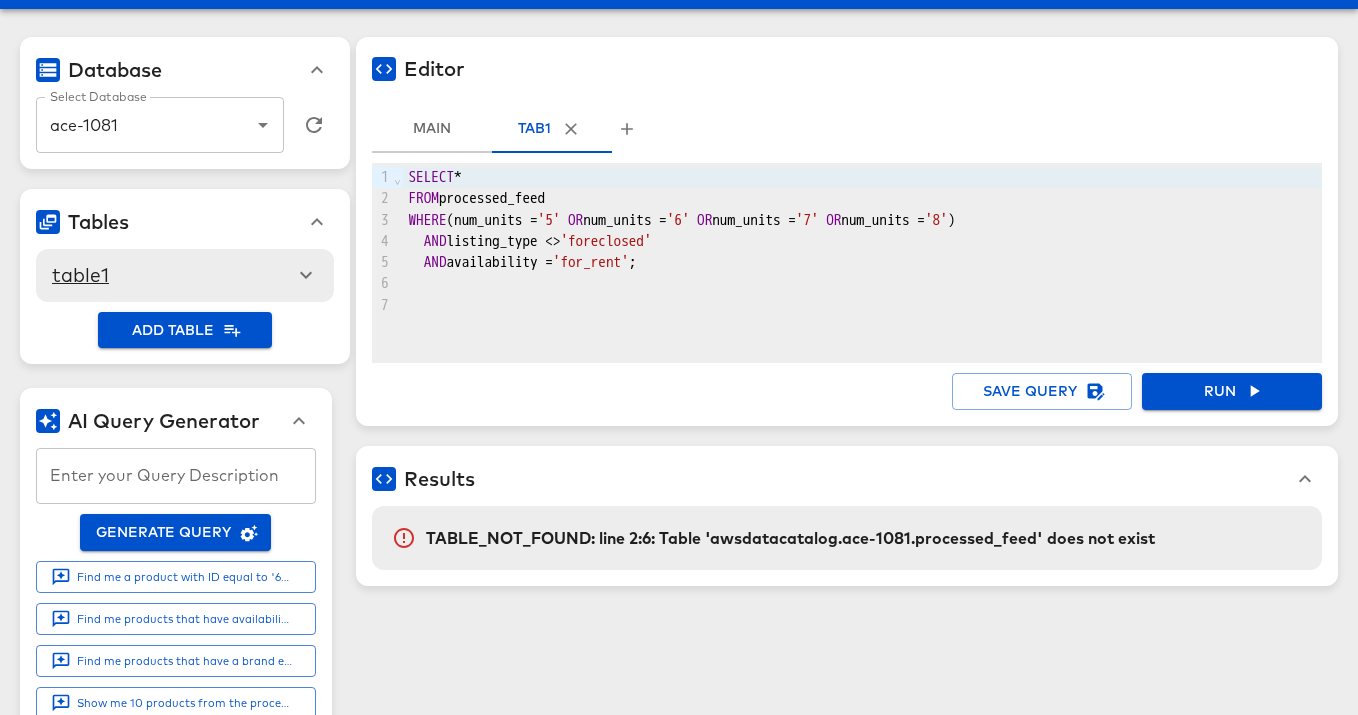 scroll, scrollTop: 0, scrollLeft: 0, axis: both 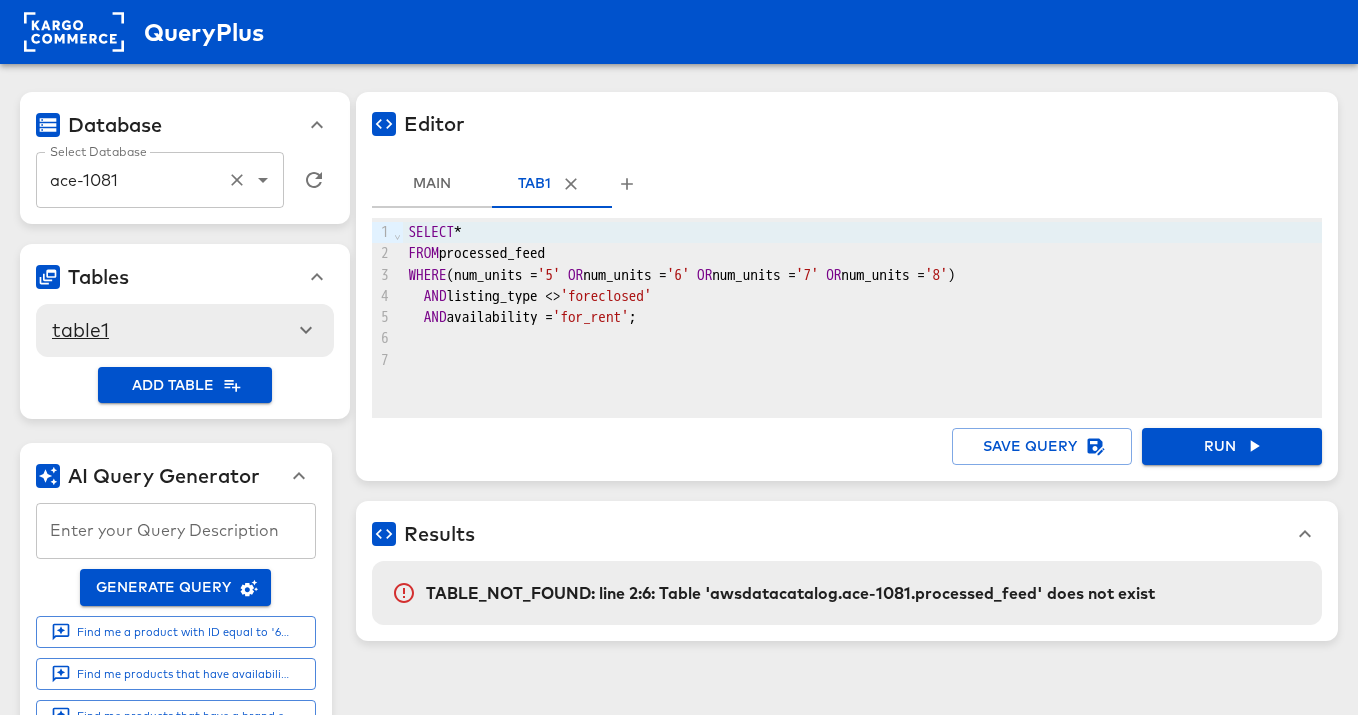 click on "ace-1081" at bounding box center (132, 180) 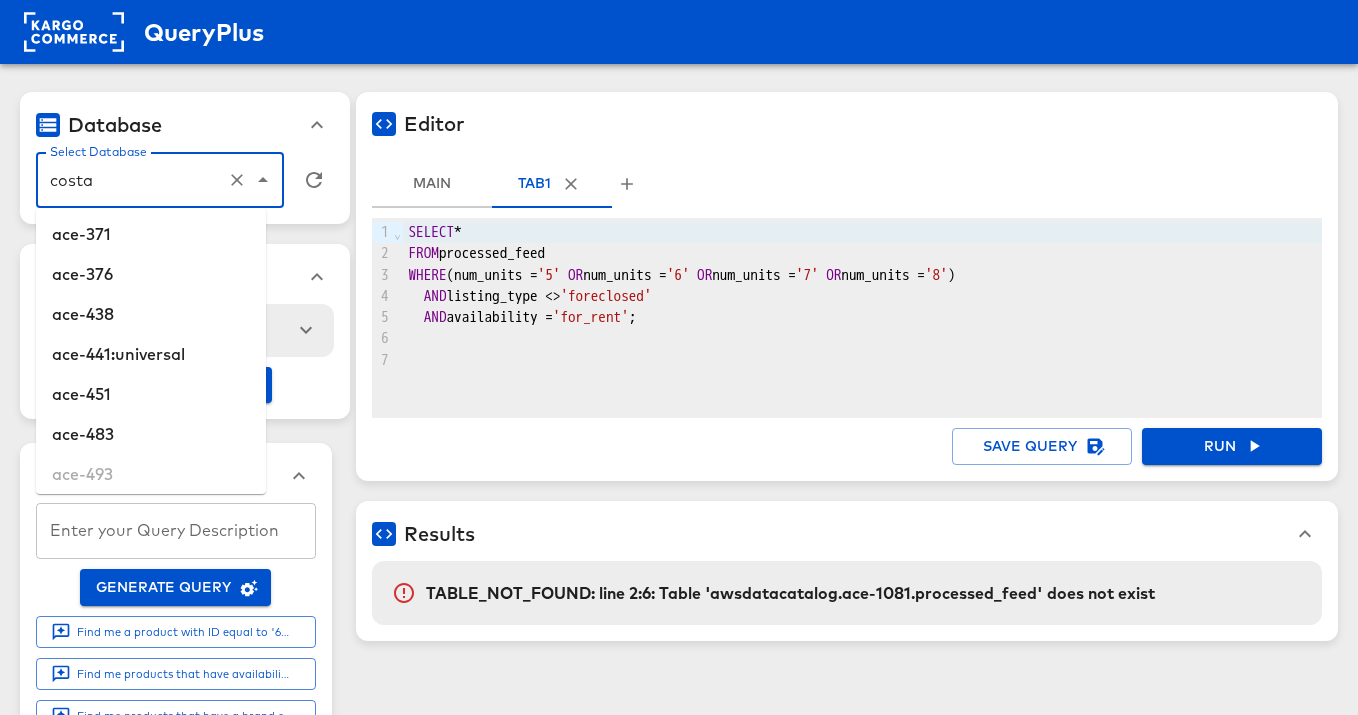 scroll, scrollTop: 0, scrollLeft: 0, axis: both 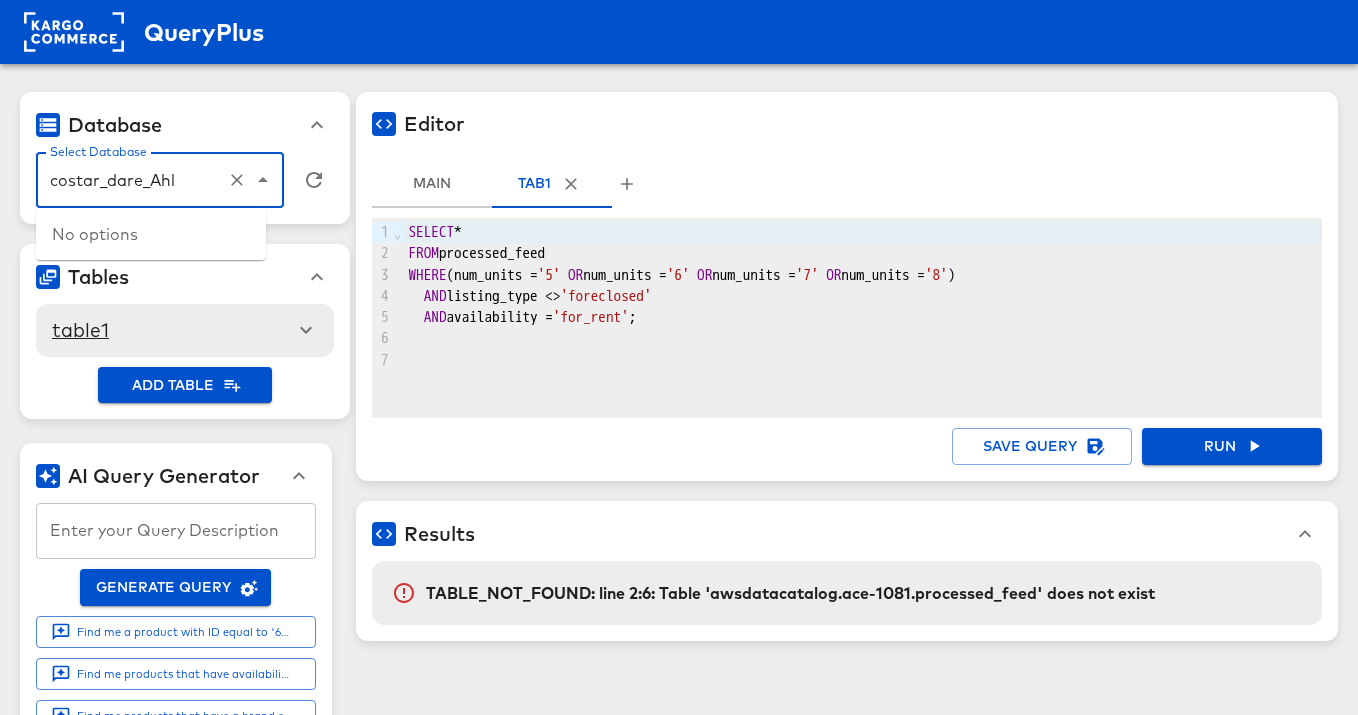drag, startPoint x: 78, startPoint y: 182, endPoint x: 62, endPoint y: 181, distance: 16.03122 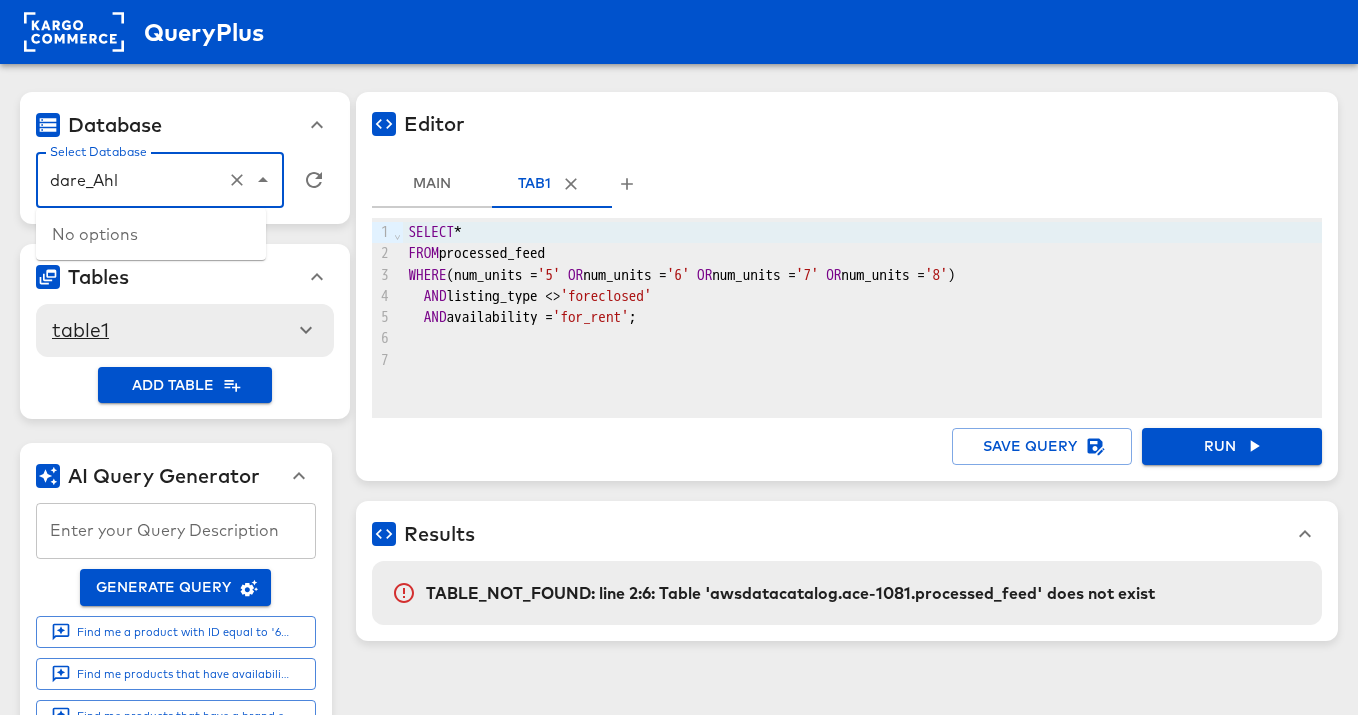 click on "dare_Ahl" at bounding box center [132, 180] 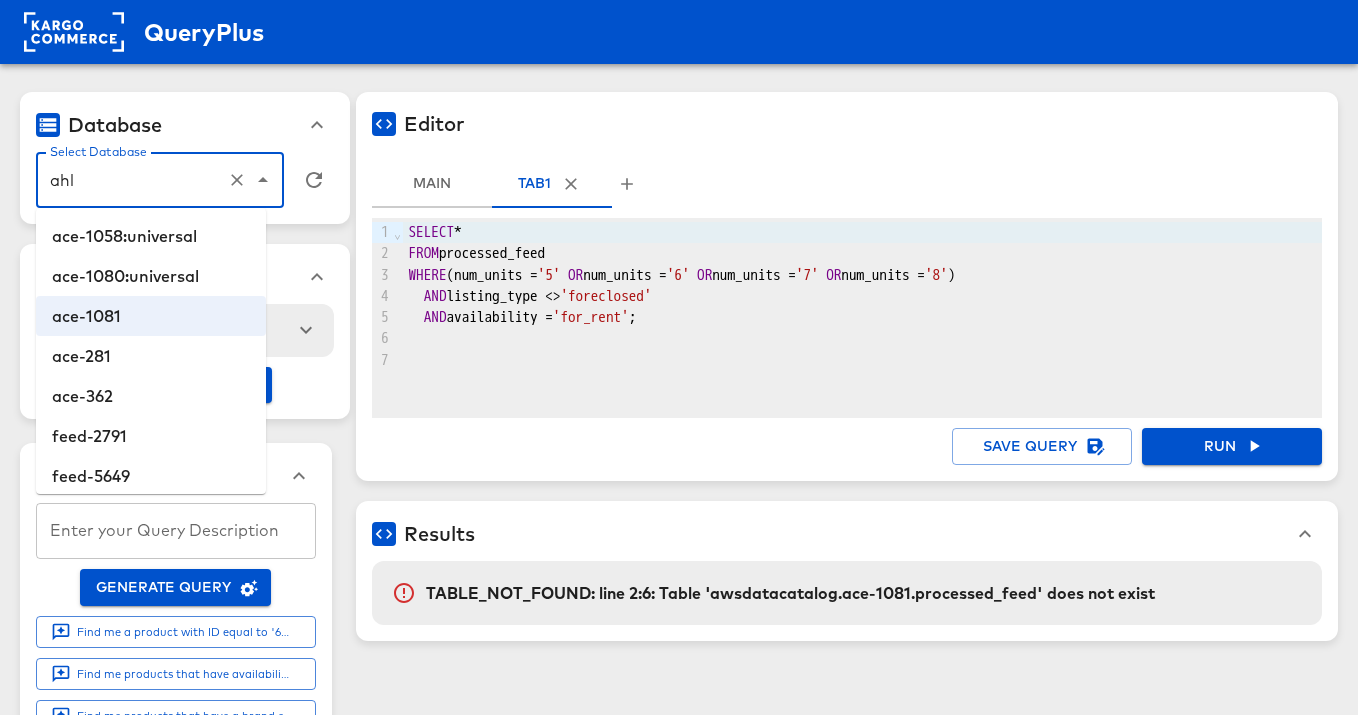 scroll, scrollTop: 50, scrollLeft: 0, axis: vertical 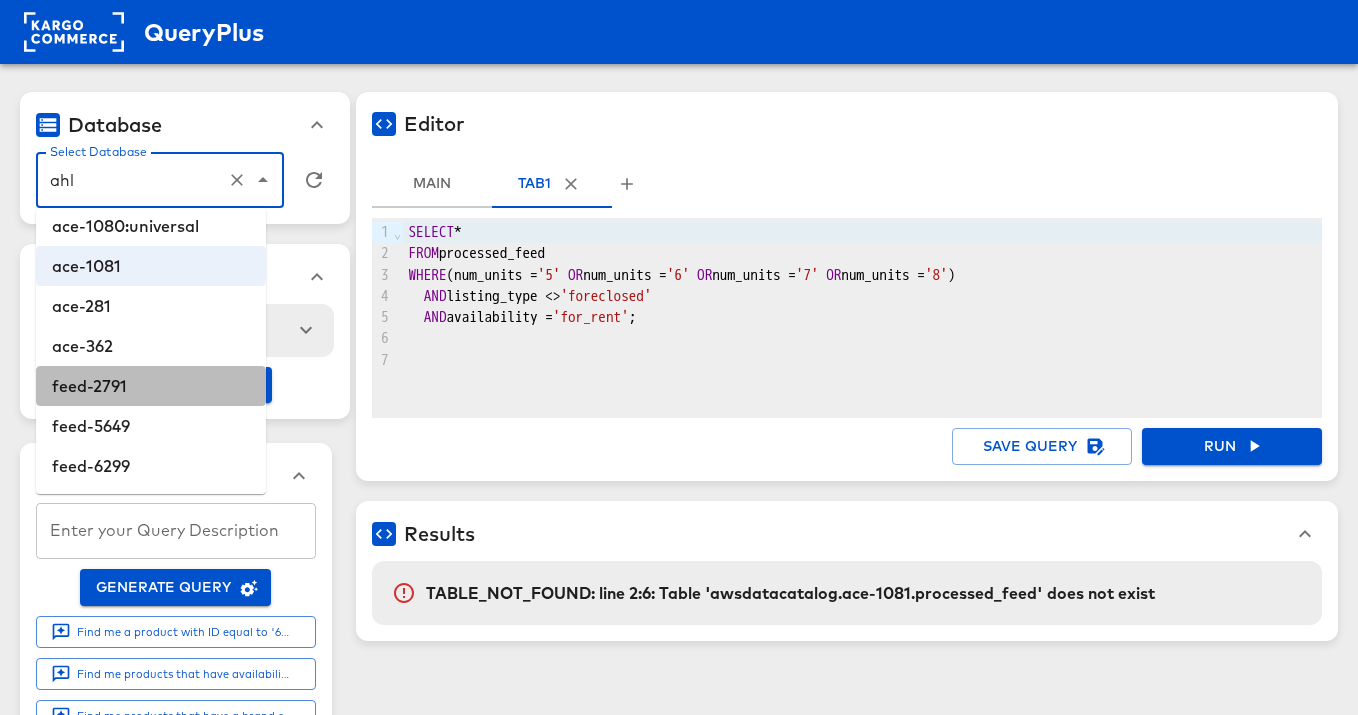 click on "feed-2791" at bounding box center (151, 386) 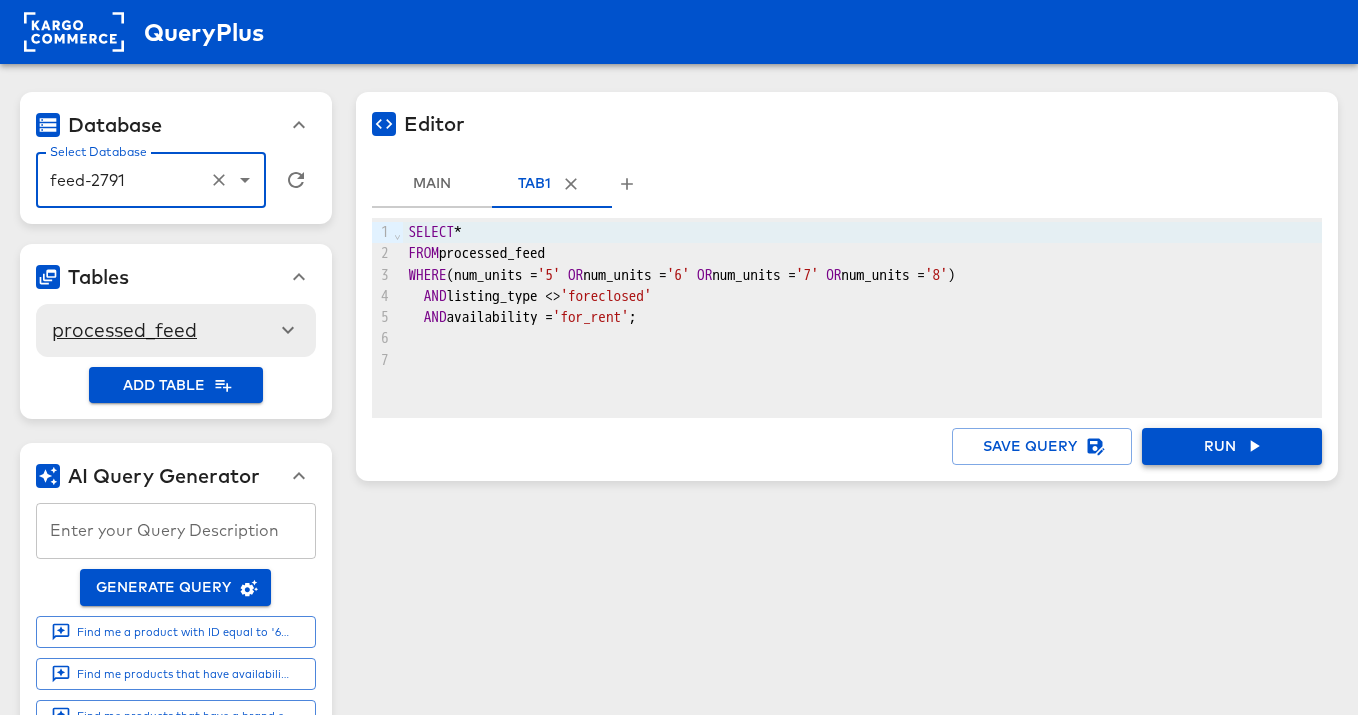 click on "Run" at bounding box center (1232, 446) 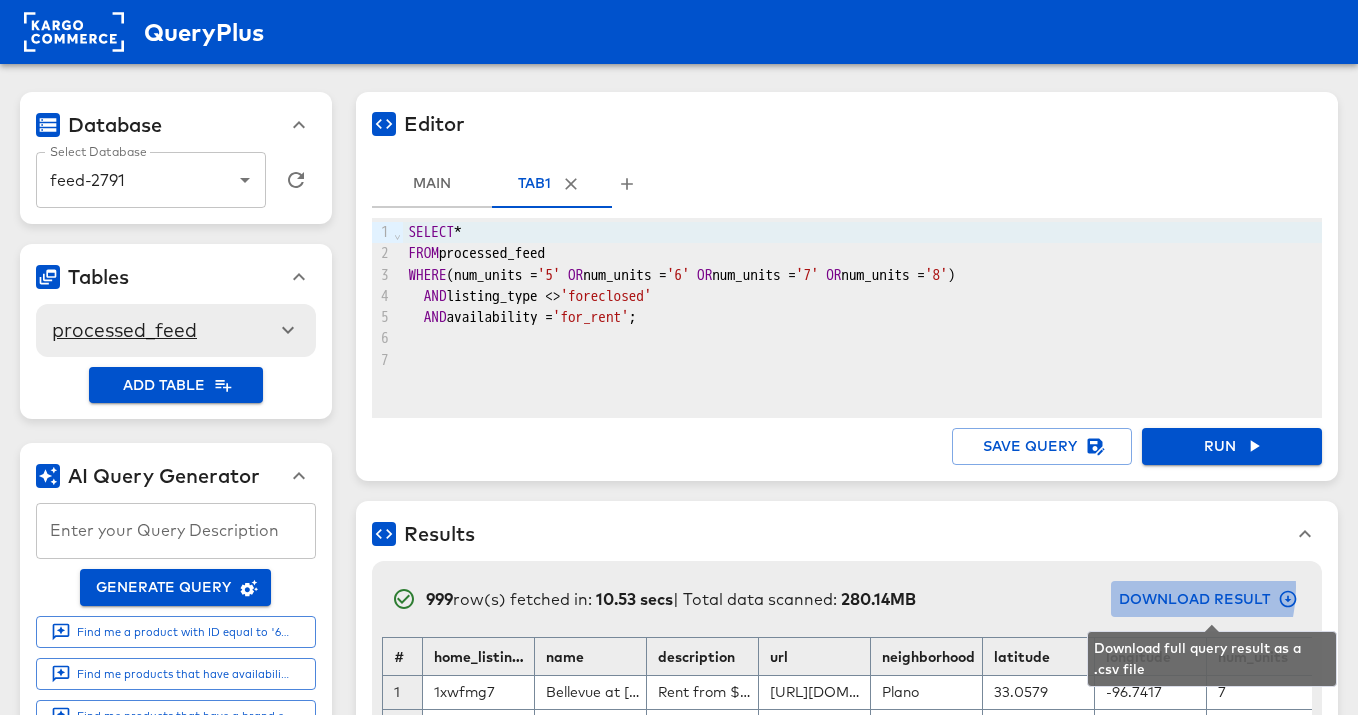 click on "Download Result" at bounding box center [1206, 599] 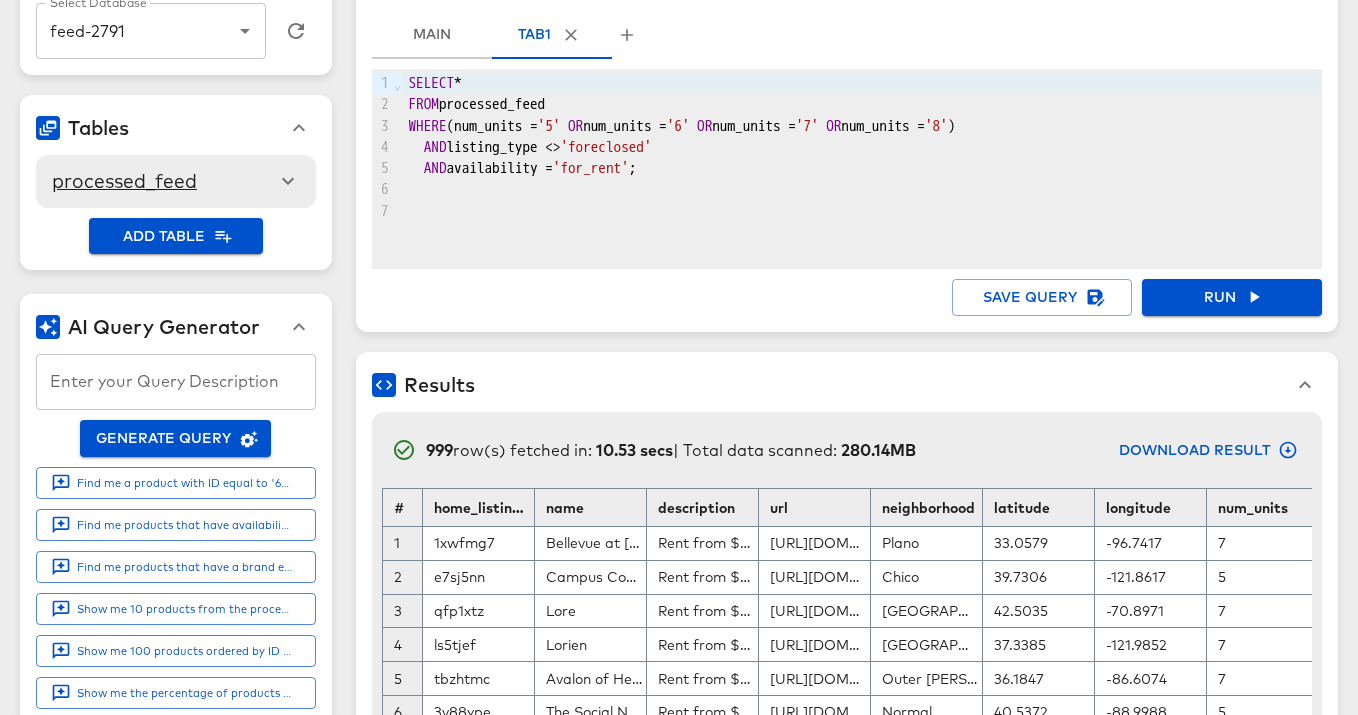 scroll, scrollTop: 154, scrollLeft: 0, axis: vertical 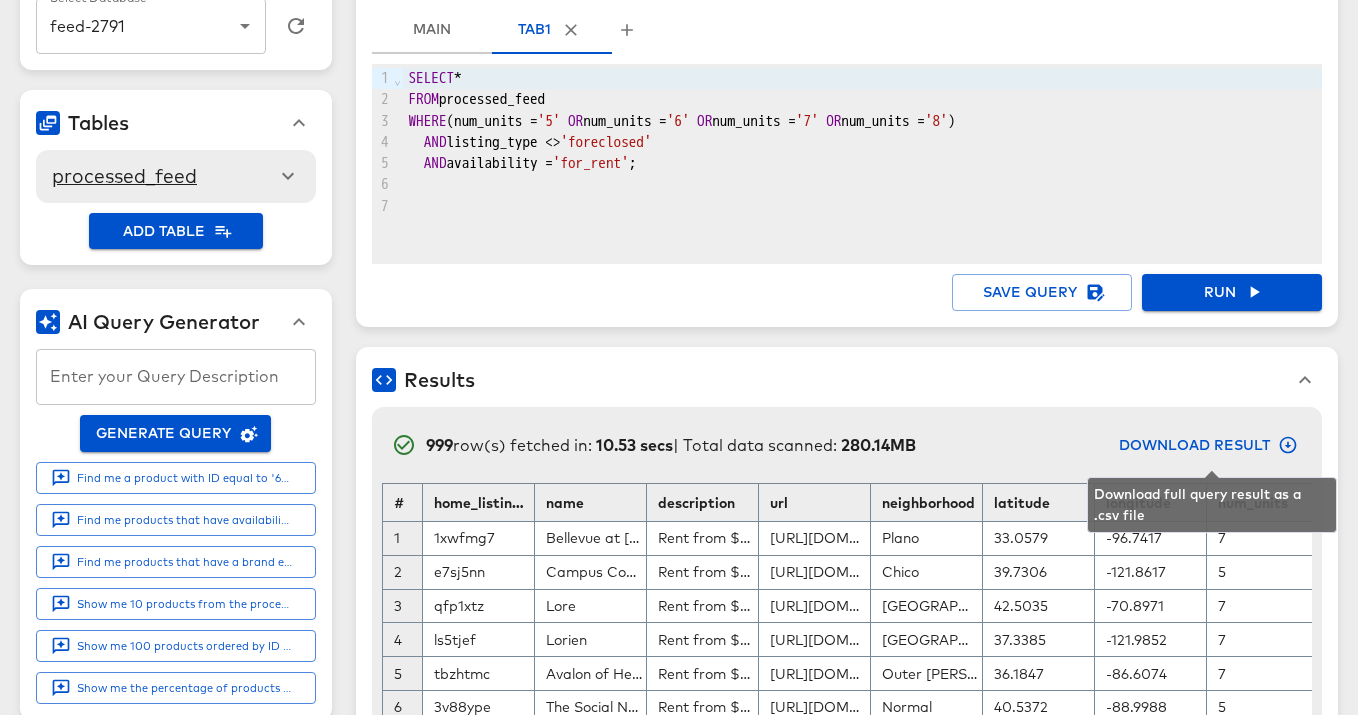 click on "Download Result" at bounding box center [1206, 445] 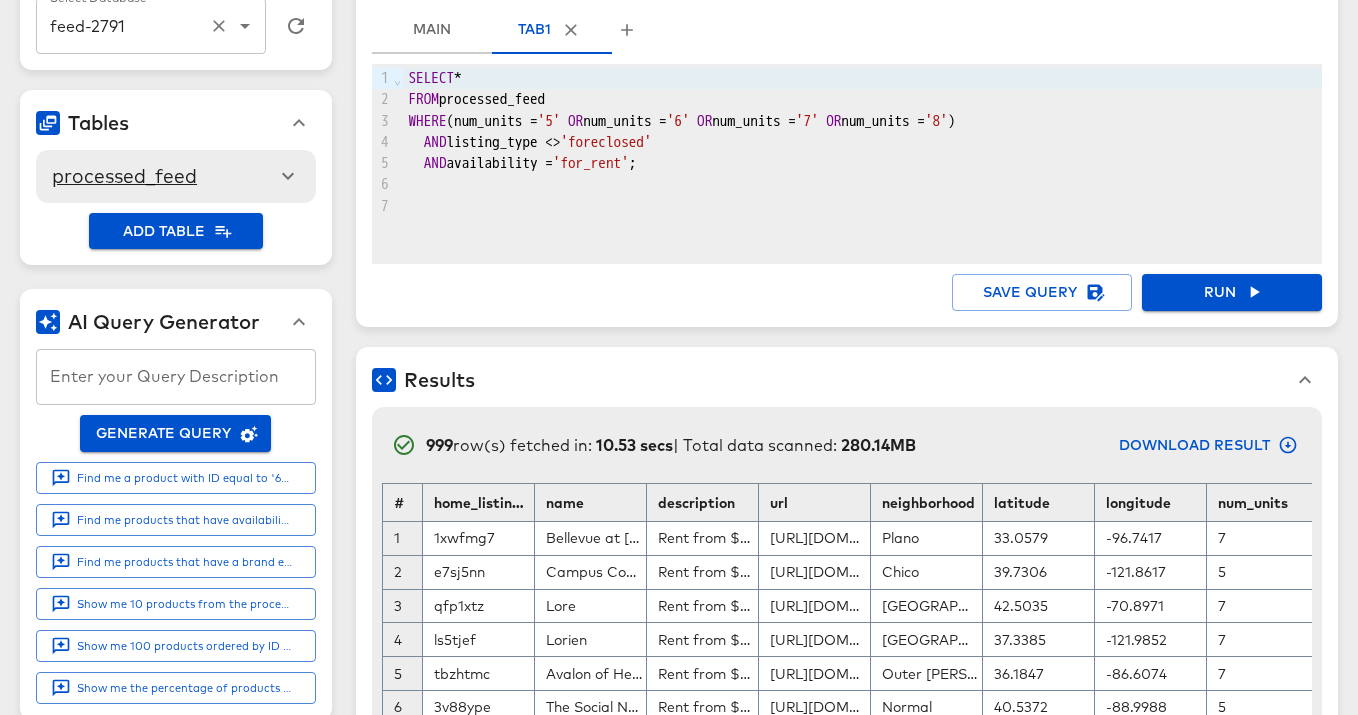click on "feed-2791" at bounding box center [123, 26] 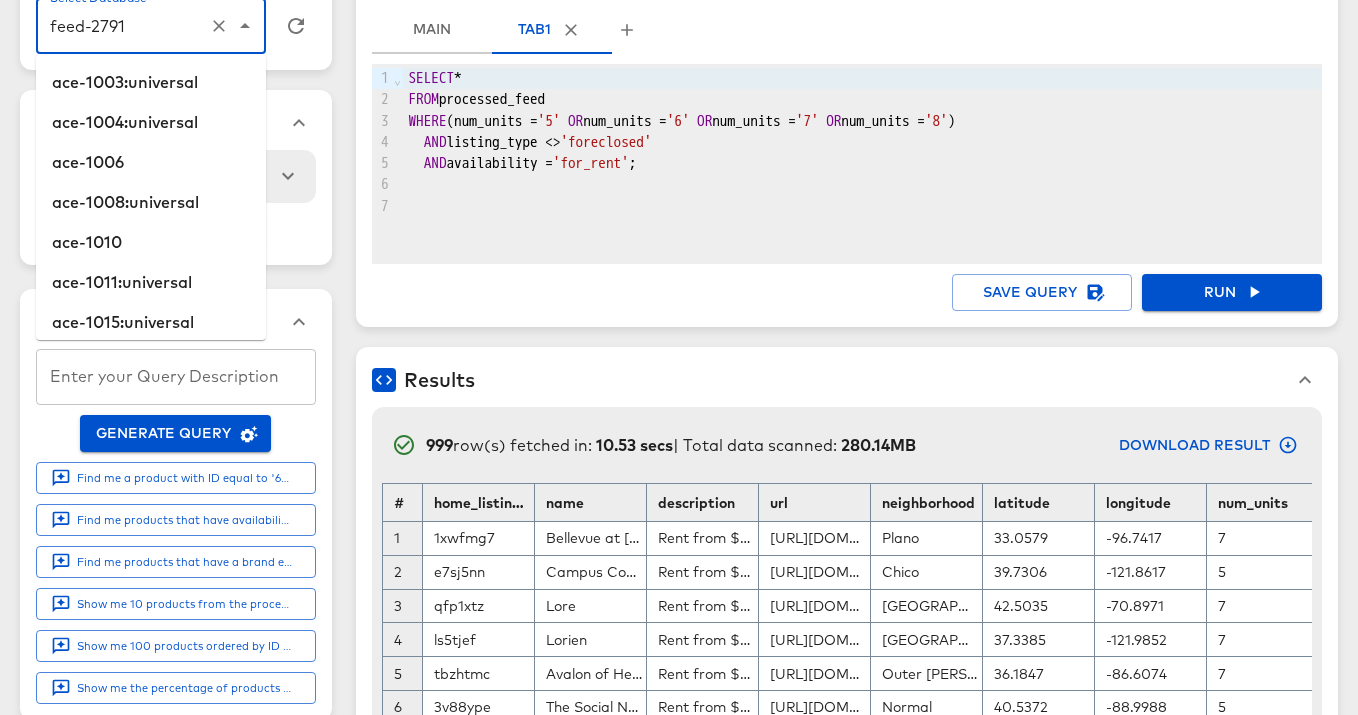 scroll, scrollTop: 70, scrollLeft: 0, axis: vertical 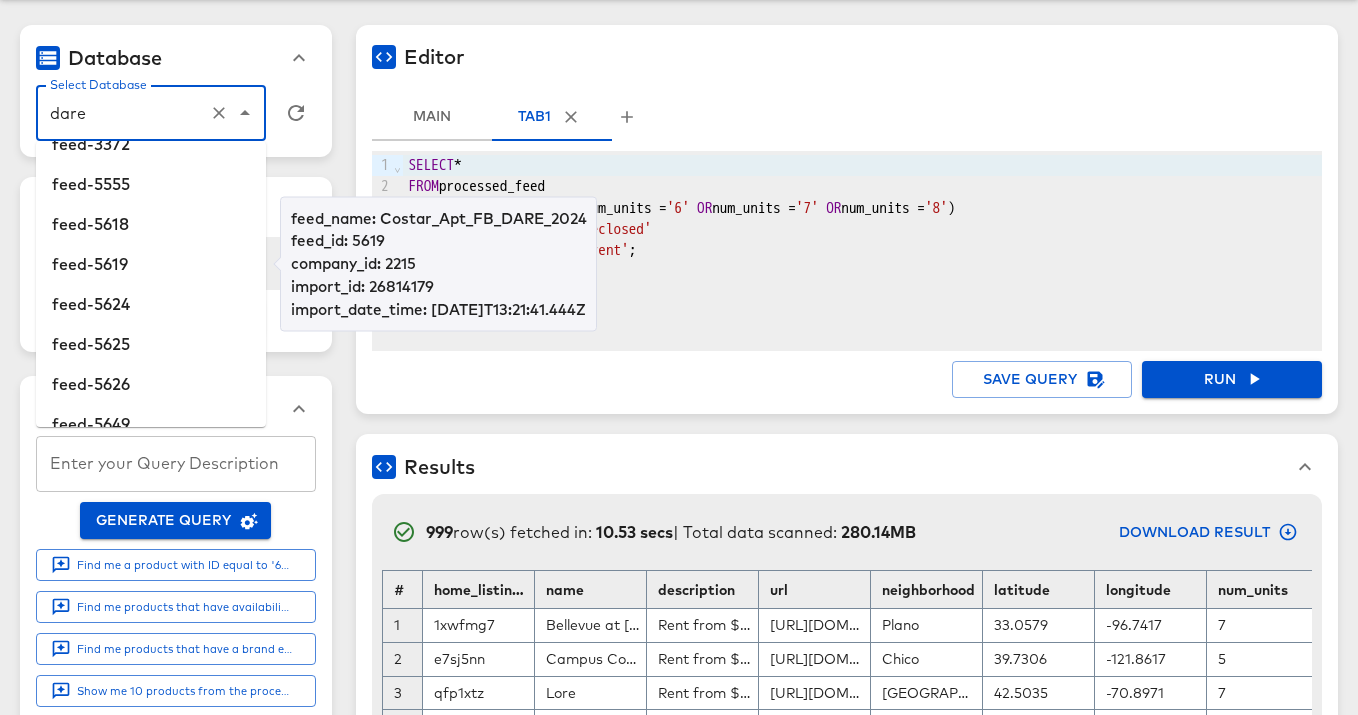 click on "feed-5619" at bounding box center [151, 264] 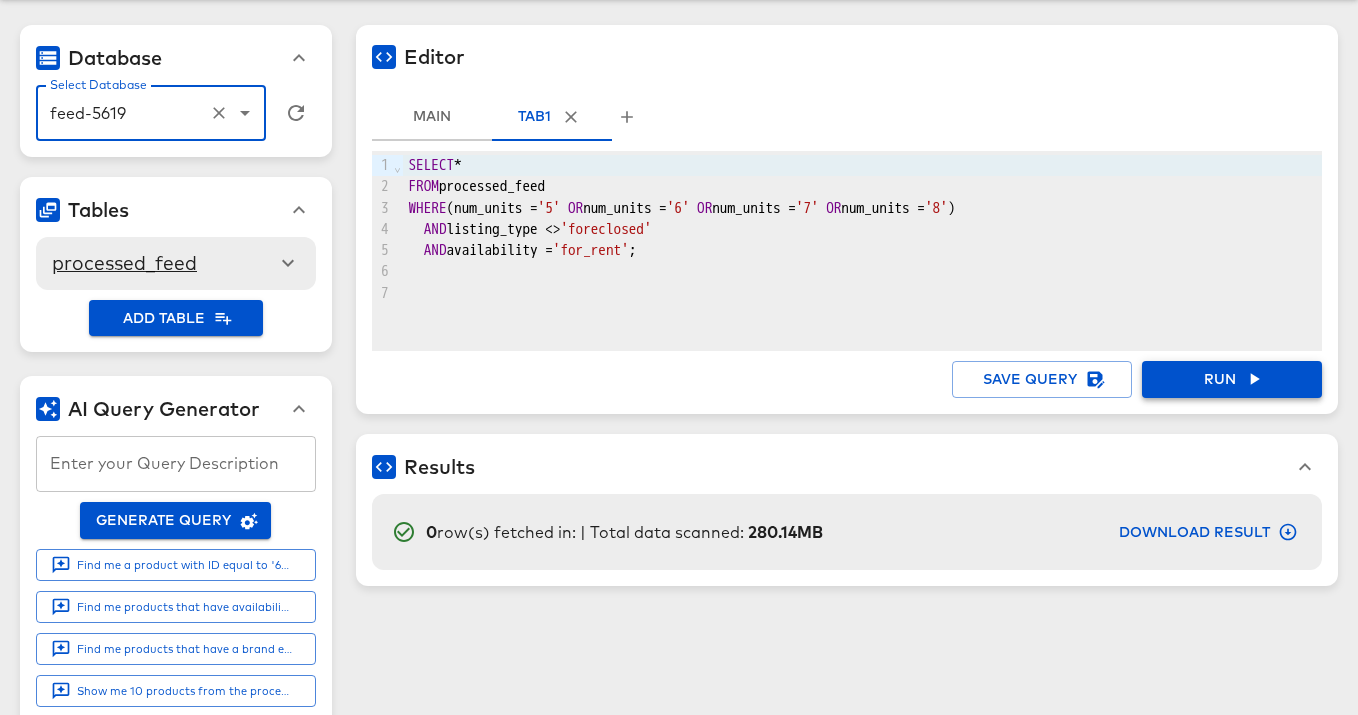 type on "feed-5619" 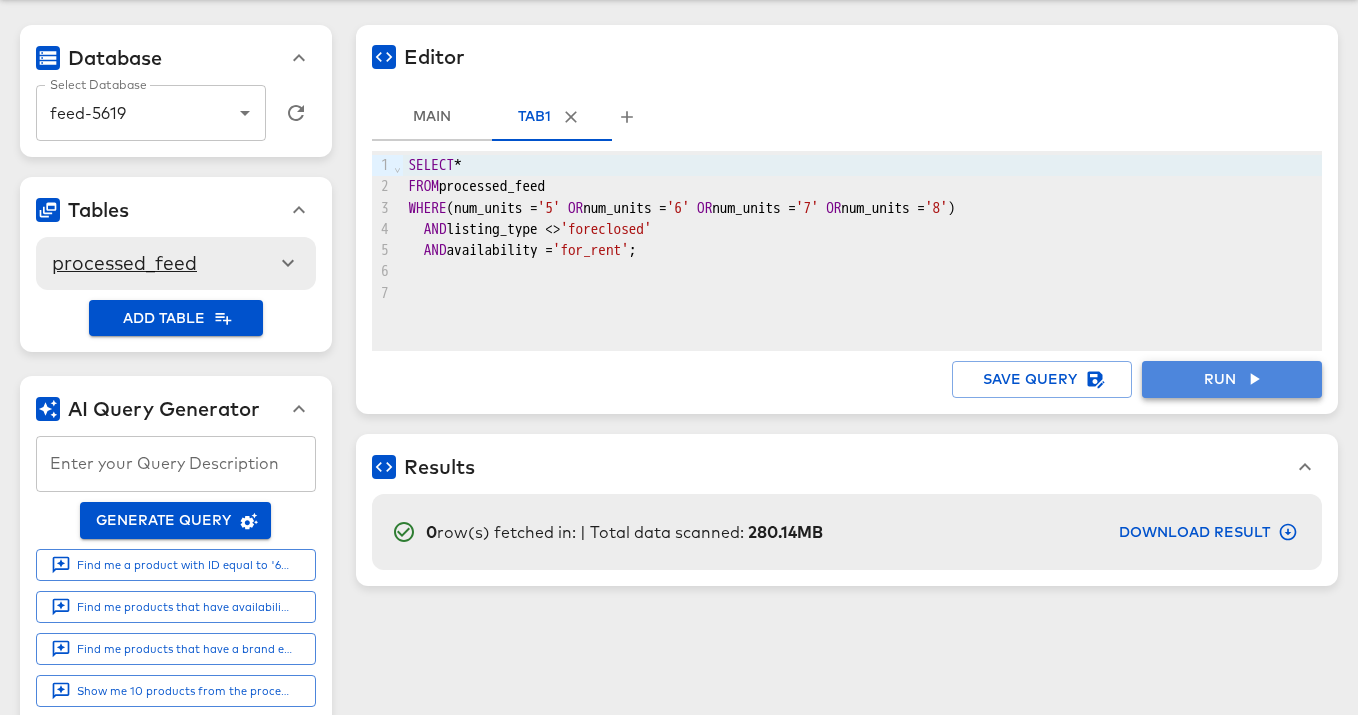 click on "Run" at bounding box center [1232, 379] 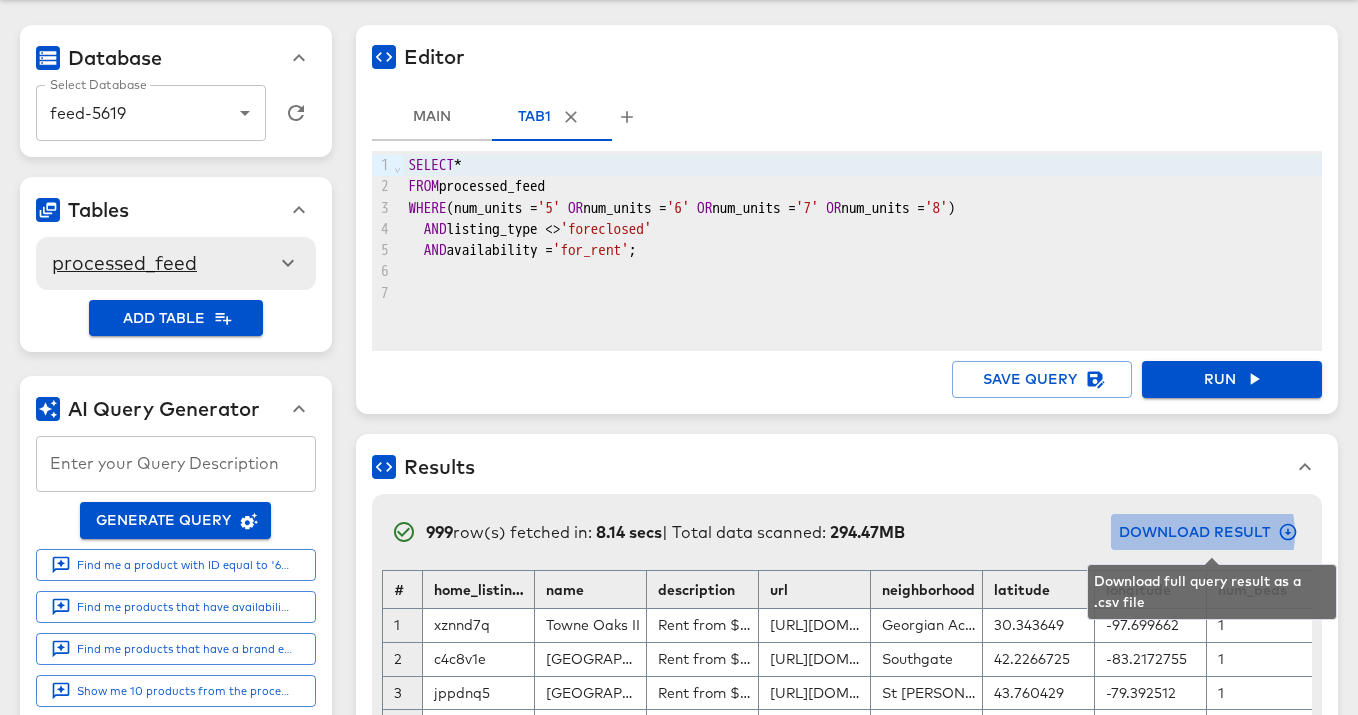 click on "Download Result" at bounding box center [1206, 532] 